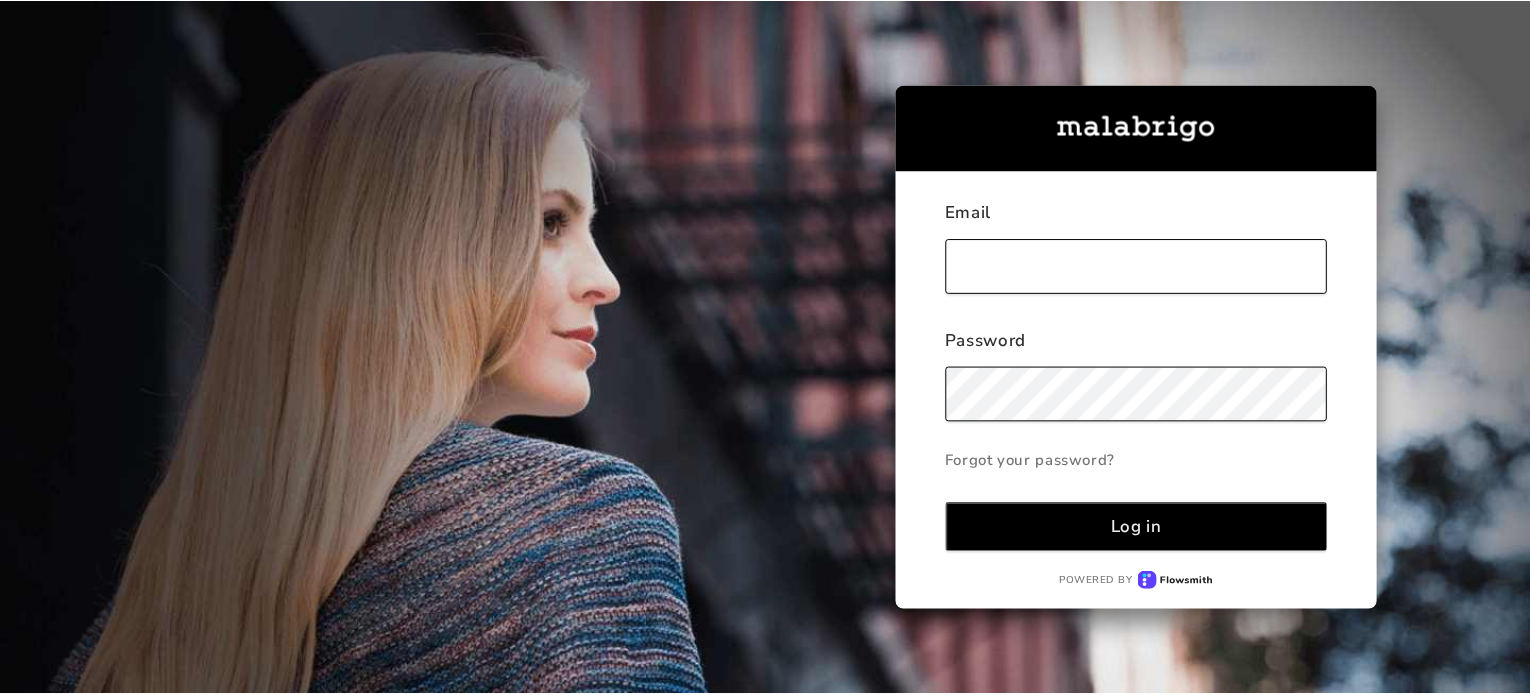 scroll, scrollTop: 0, scrollLeft: 0, axis: both 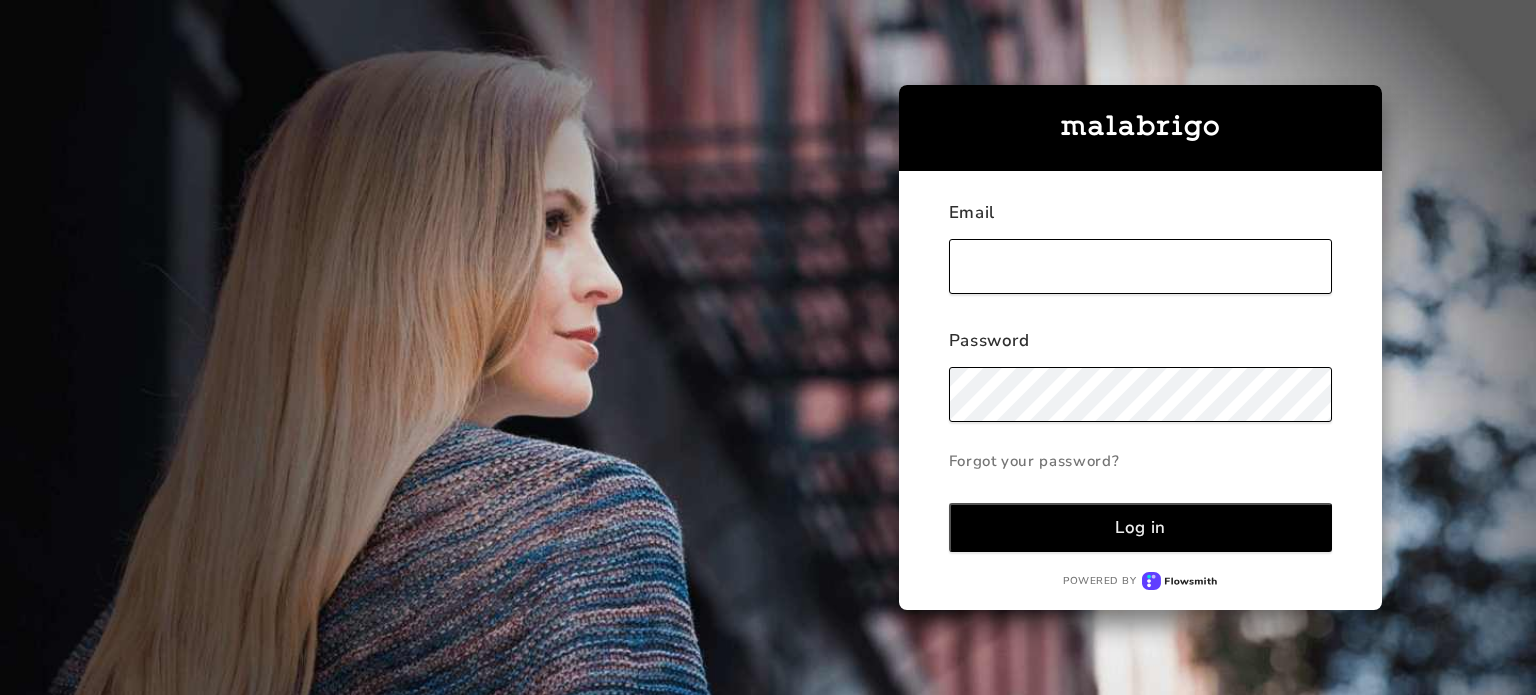 type on "[EMAIL]" 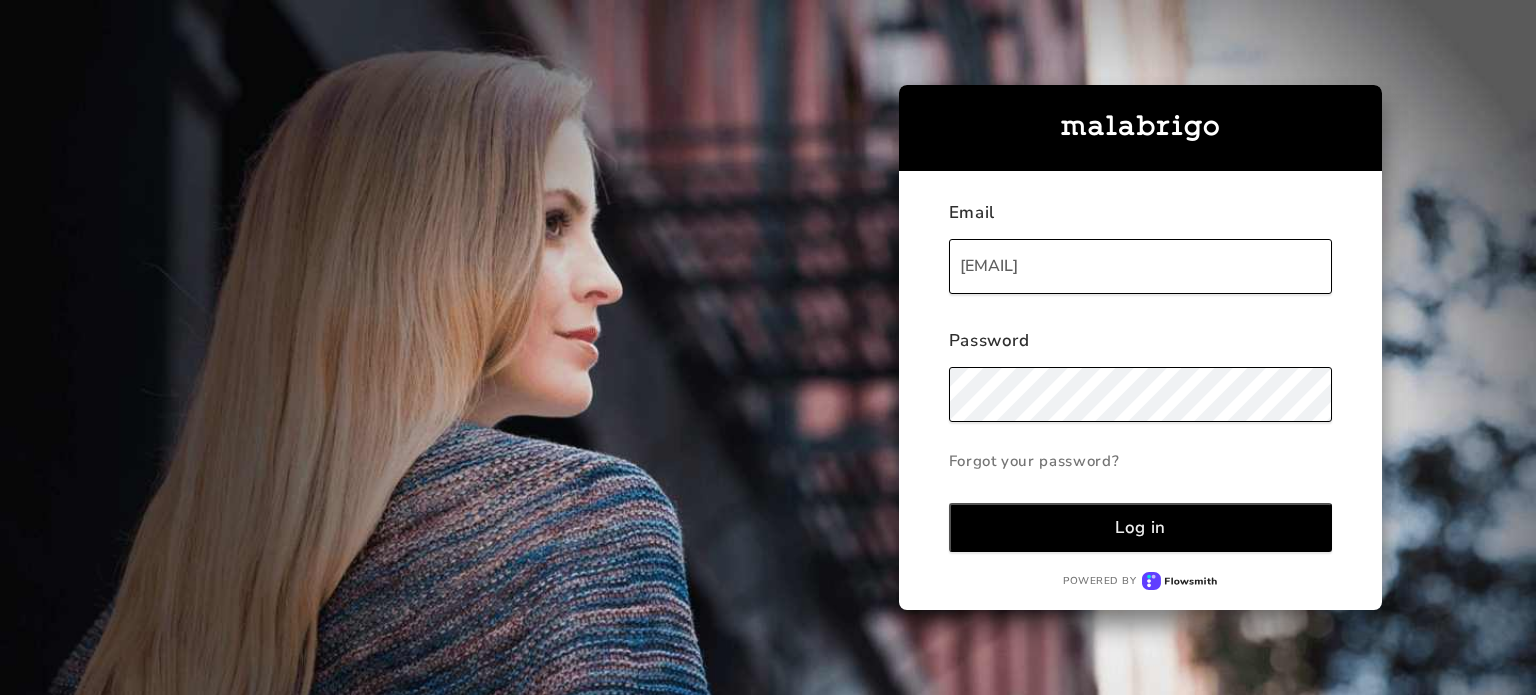 click on "Log in" at bounding box center (1140, 527) 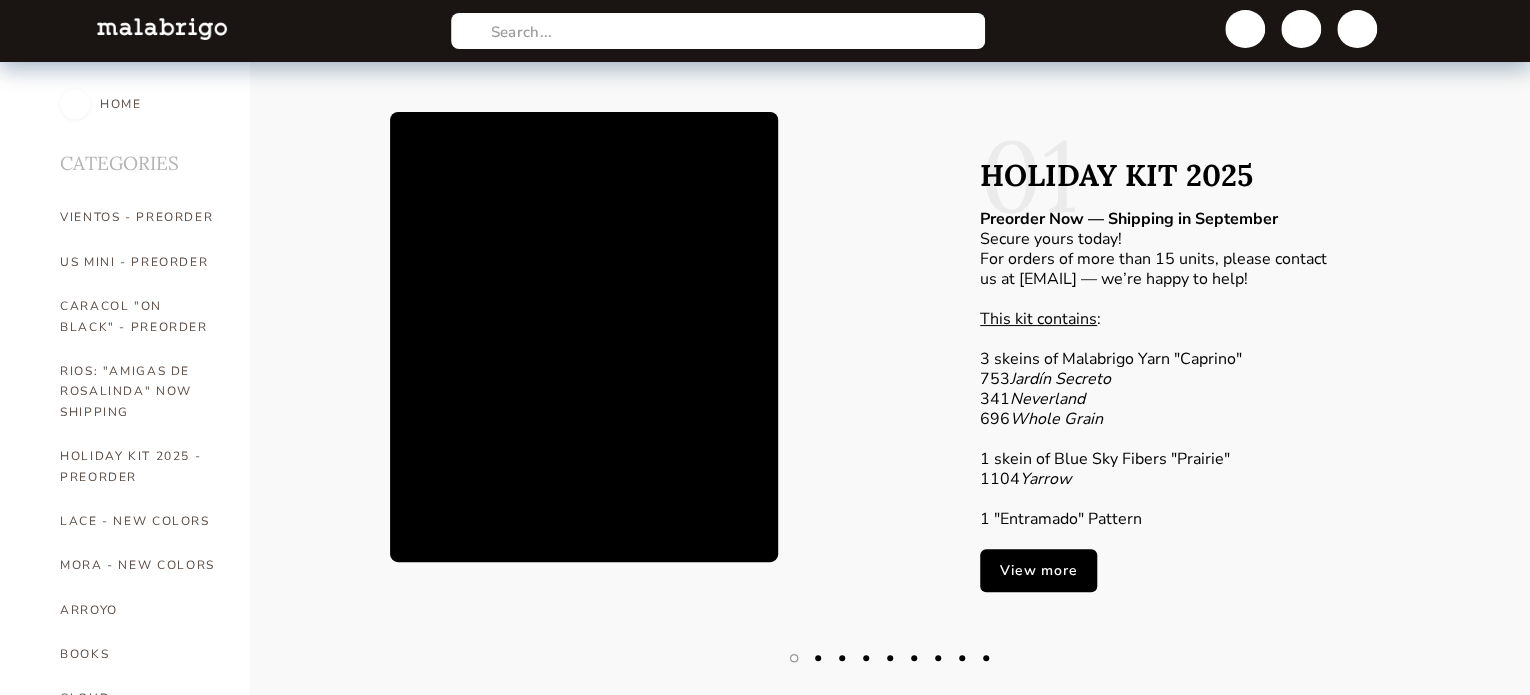 type on "1" 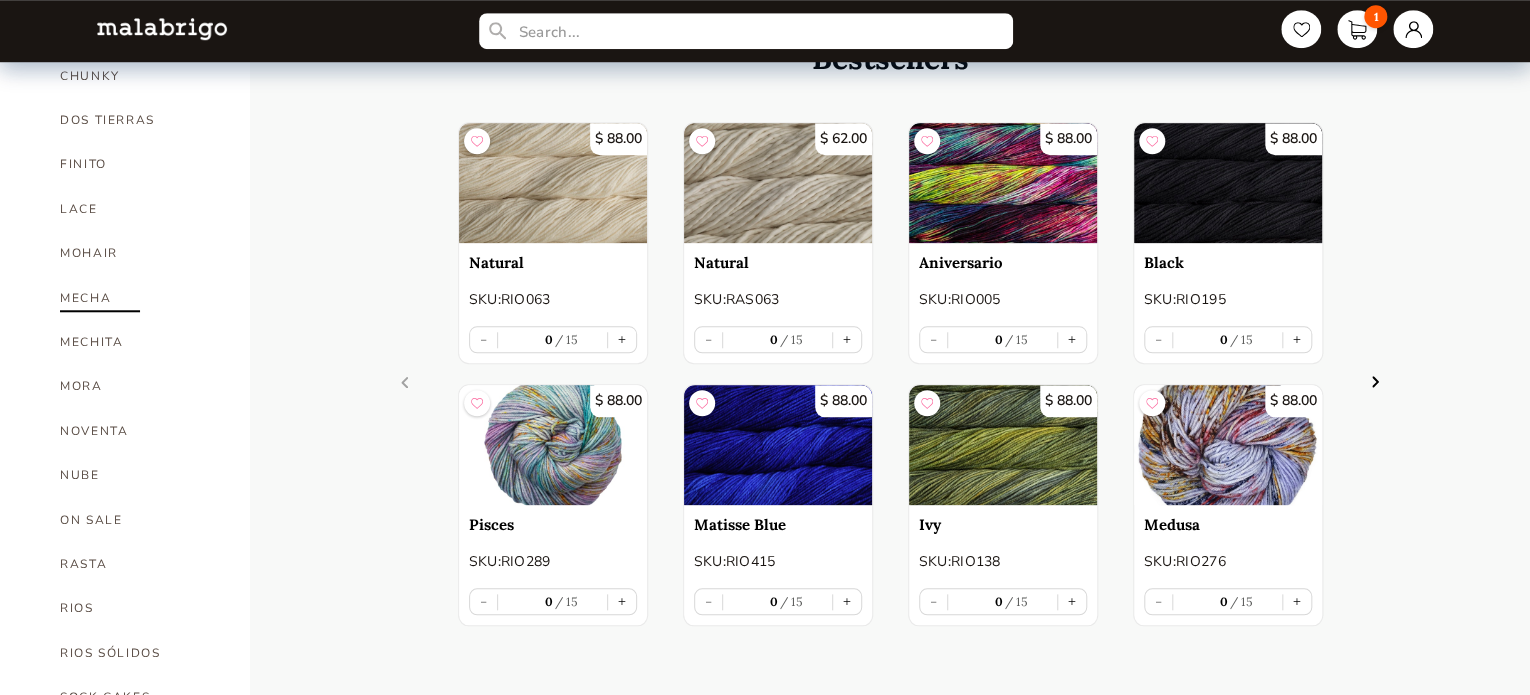 scroll, scrollTop: 800, scrollLeft: 0, axis: vertical 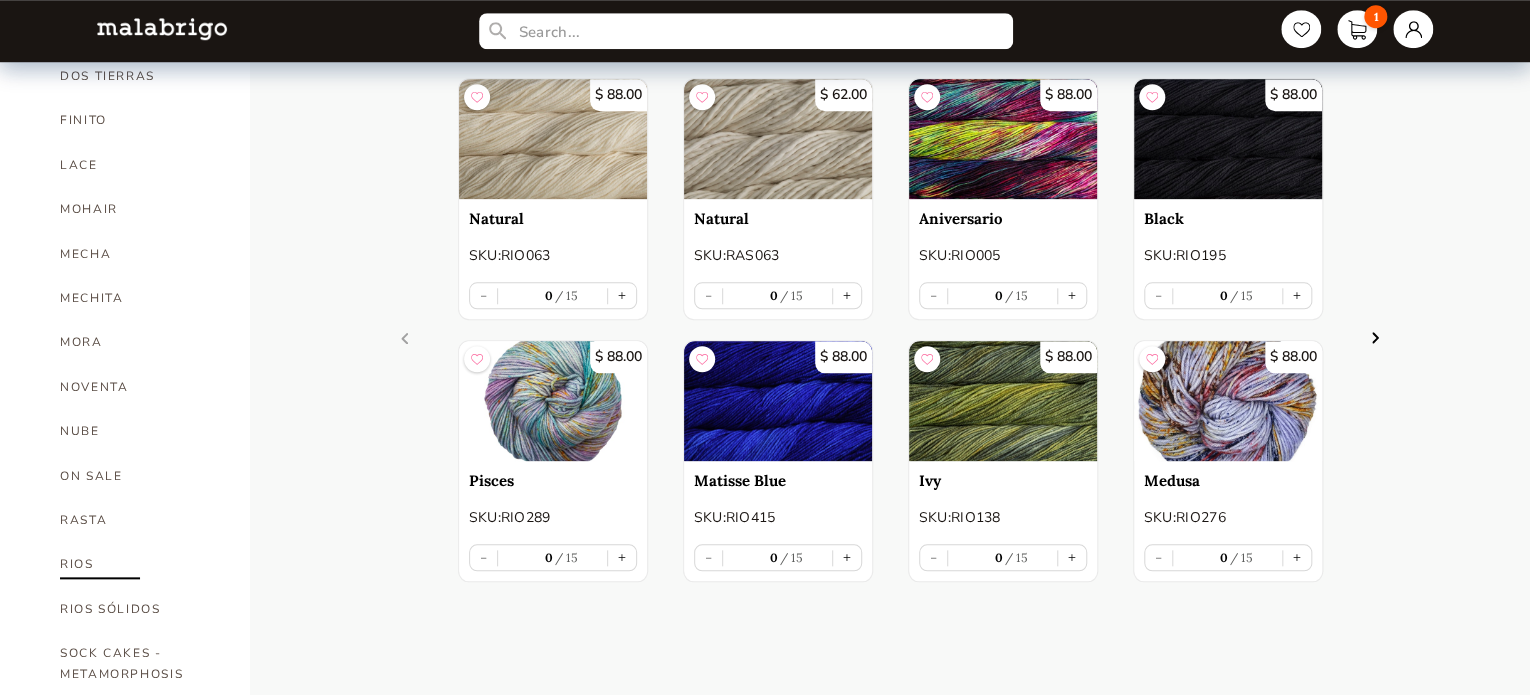 click on "RIOS" at bounding box center (140, 564) 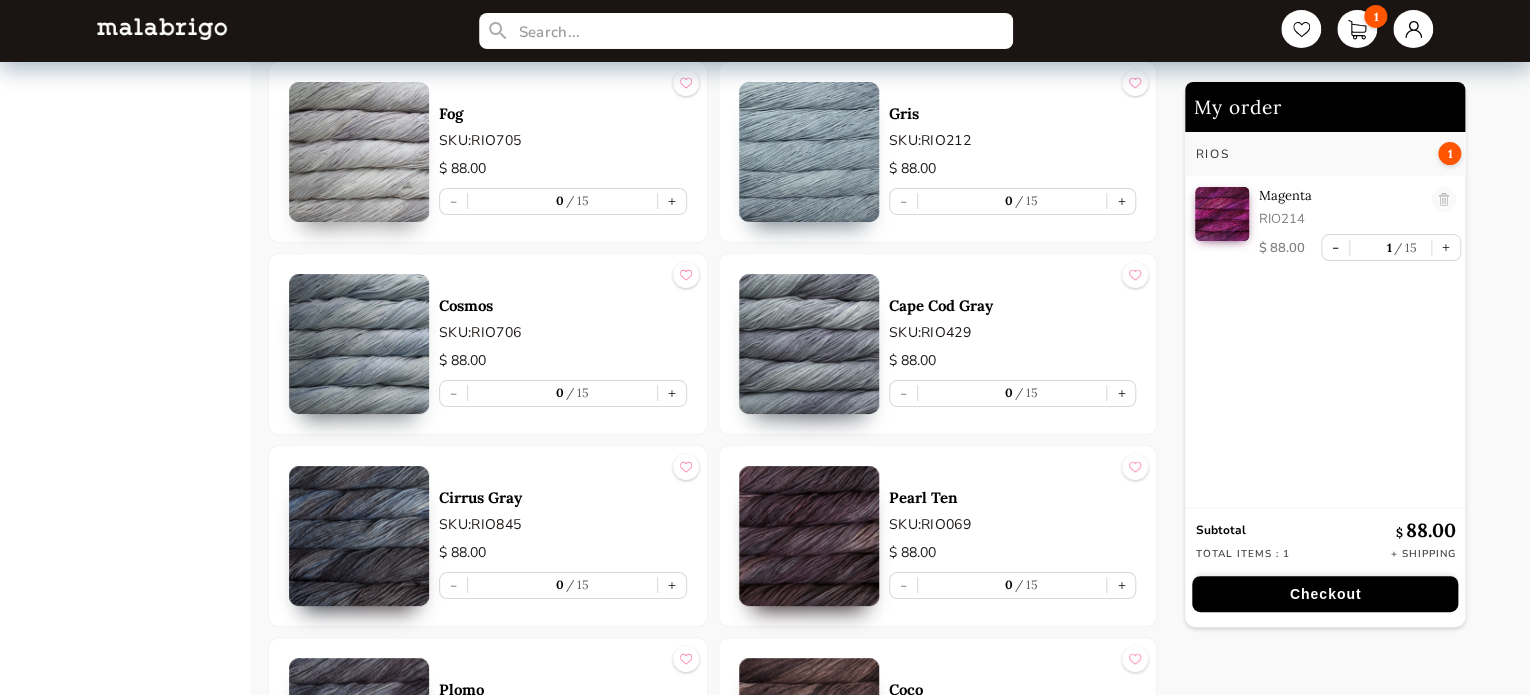 scroll, scrollTop: 7500, scrollLeft: 0, axis: vertical 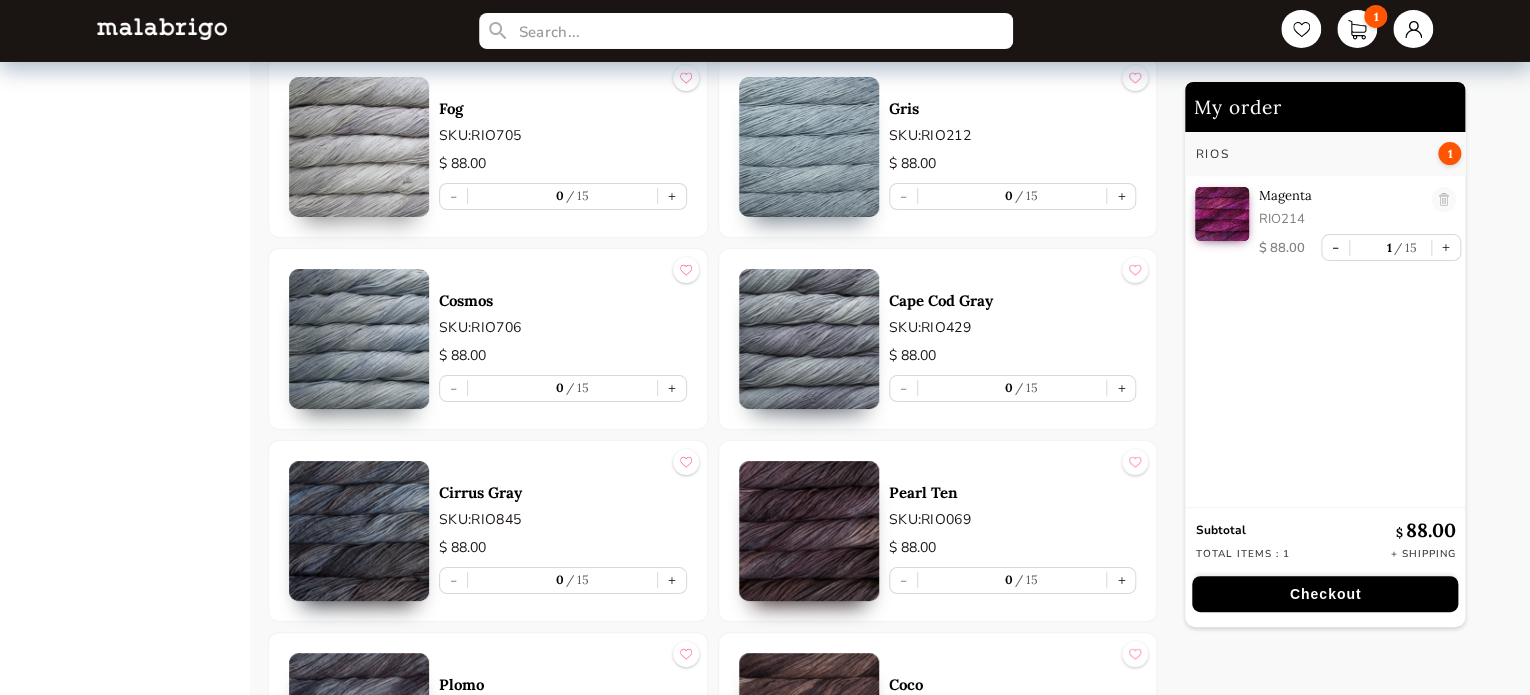 click at bounding box center [359, 147] 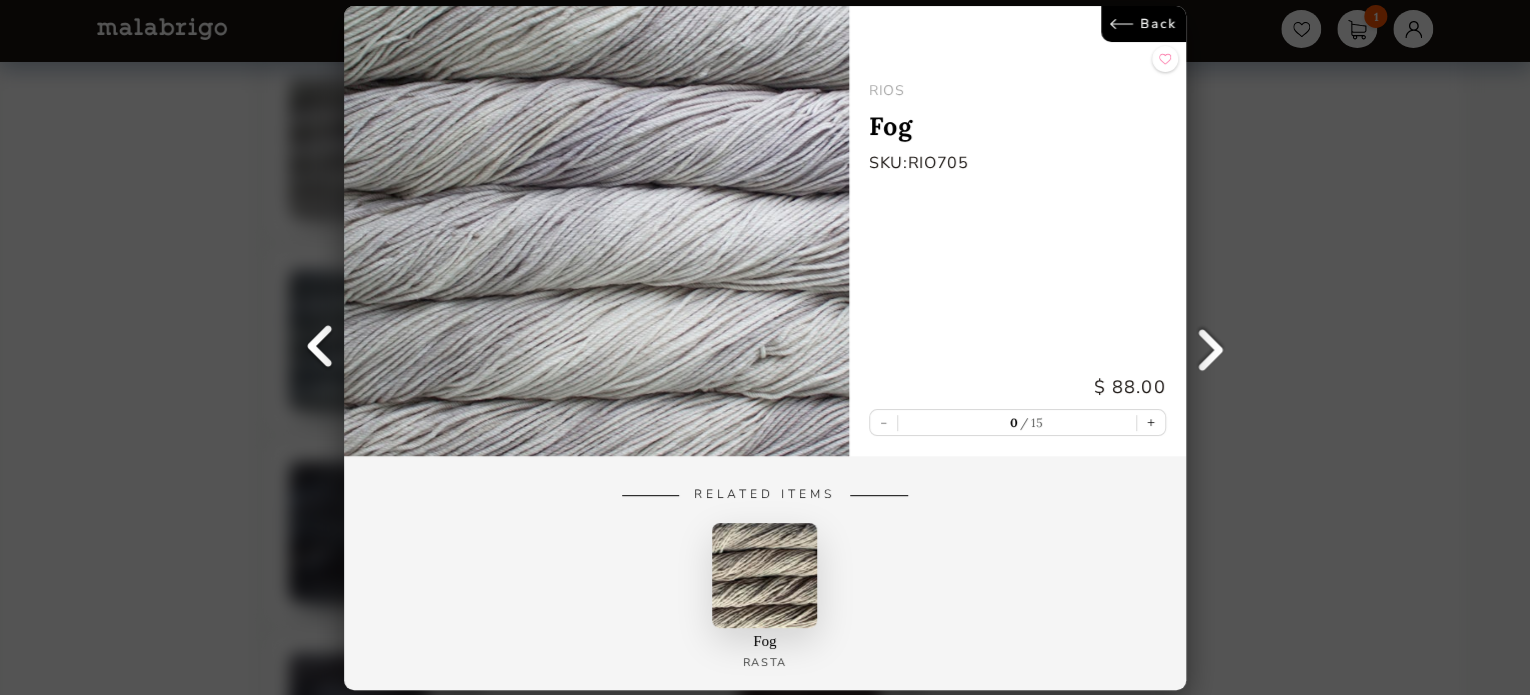 click on "Back" at bounding box center (1143, 24) 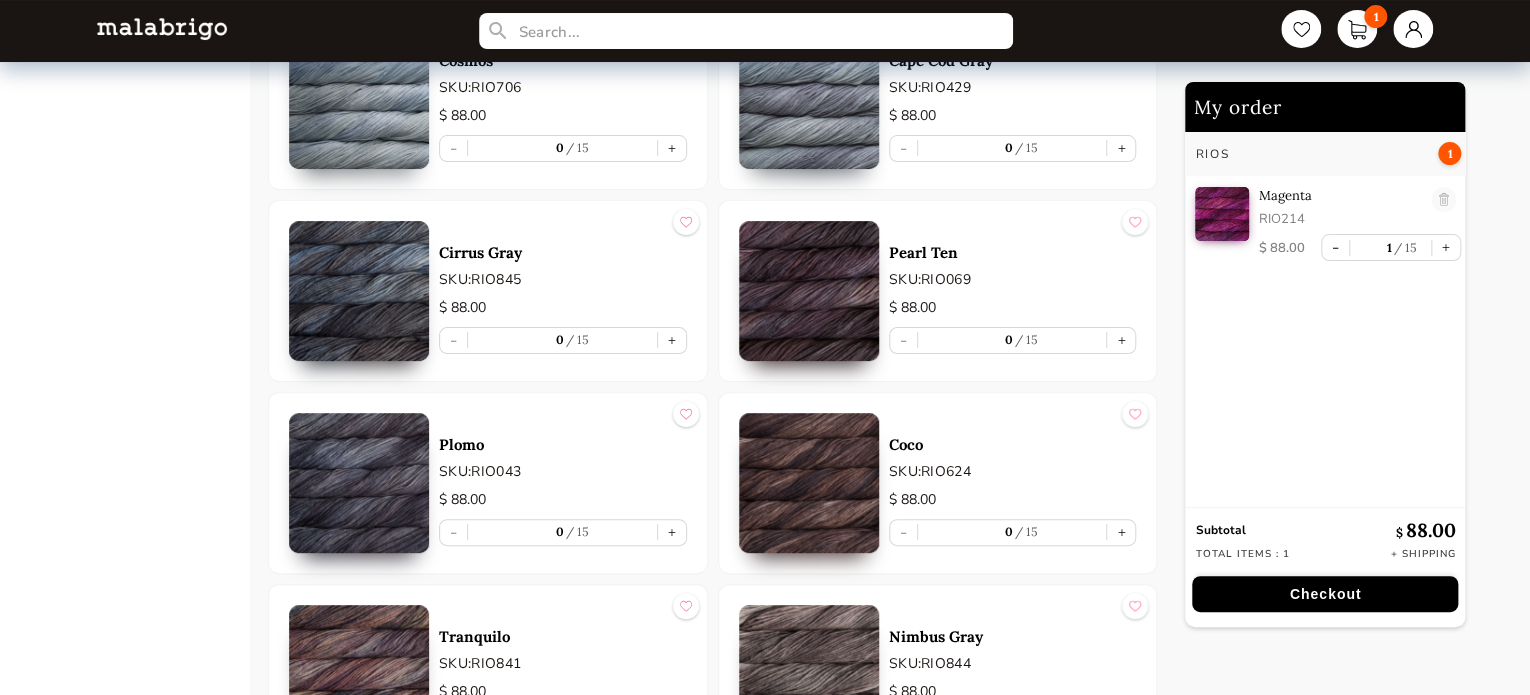 scroll, scrollTop: 7640, scrollLeft: 0, axis: vertical 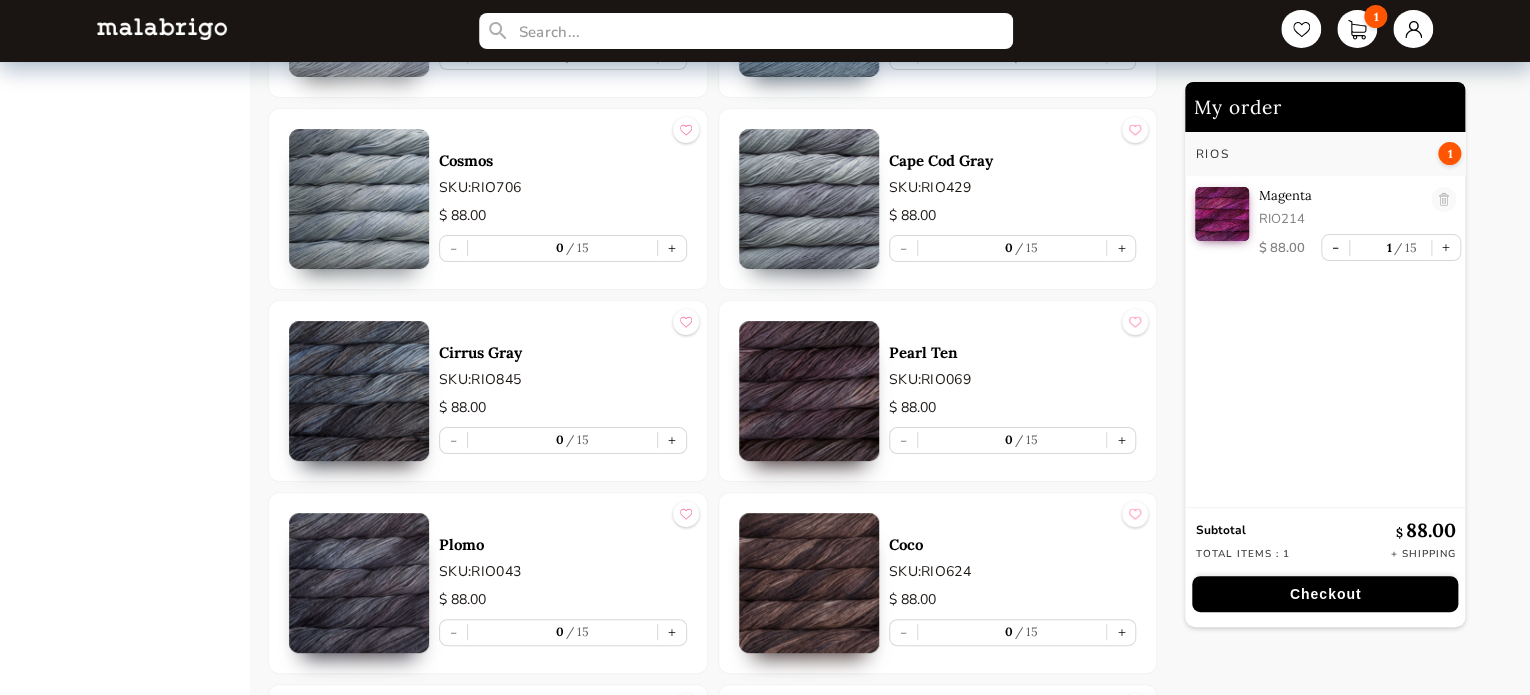 click at bounding box center [809, 199] 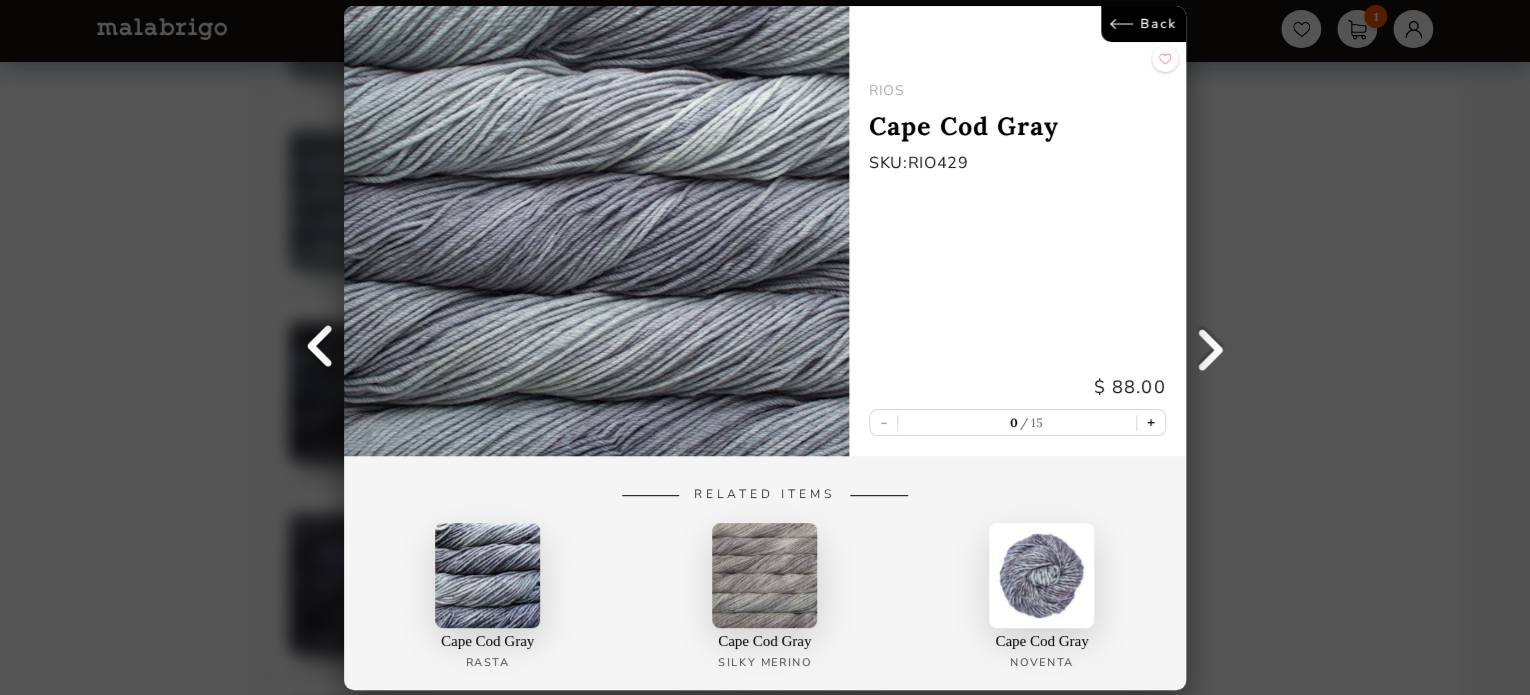click on "+" at bounding box center (1151, 422) 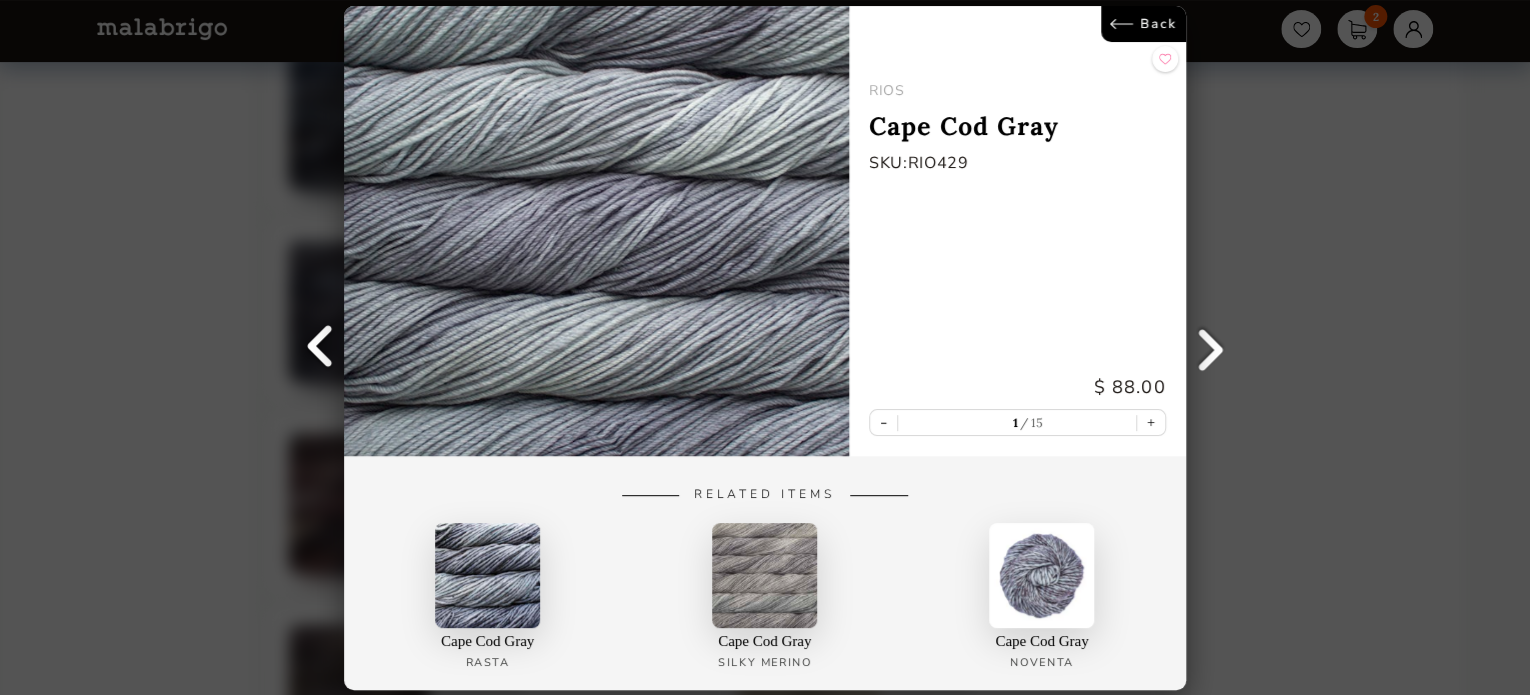 scroll, scrollTop: 7940, scrollLeft: 0, axis: vertical 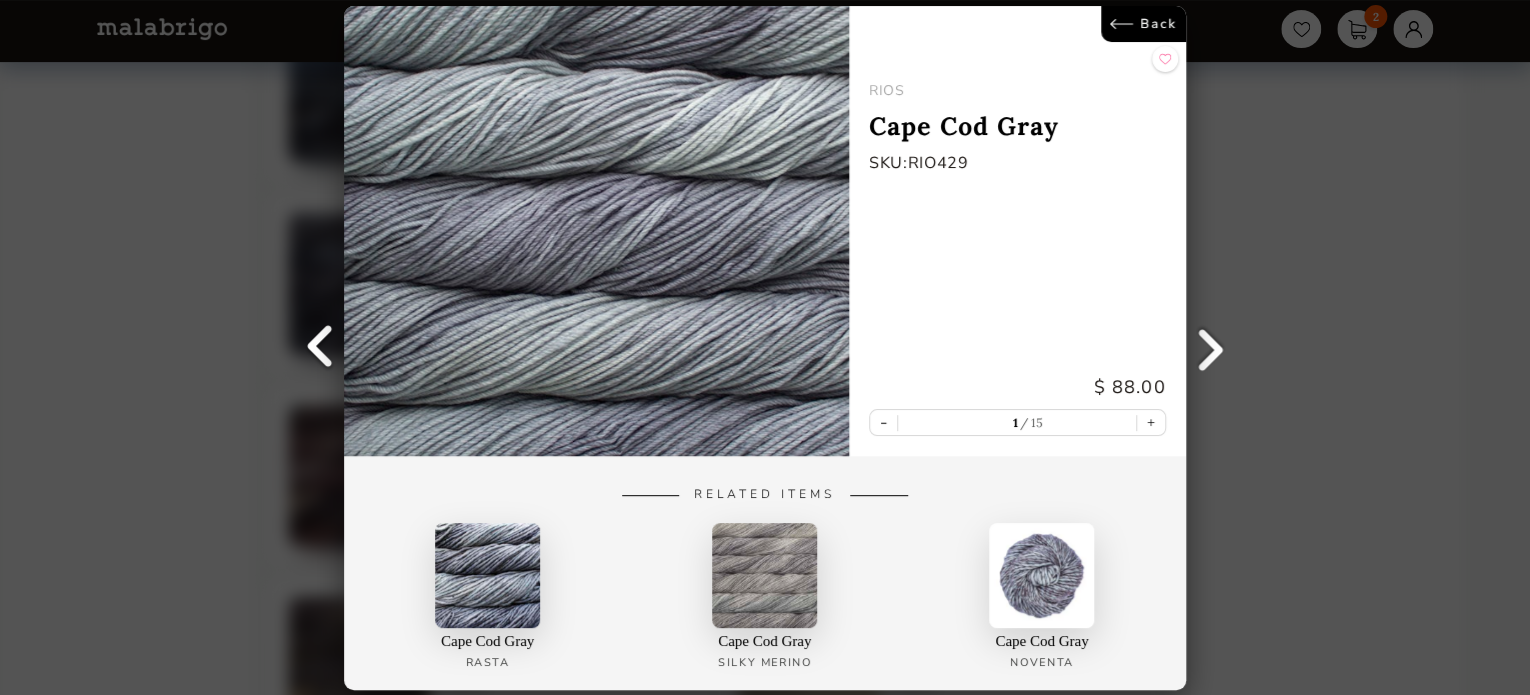 click on "Back" at bounding box center [1143, 24] 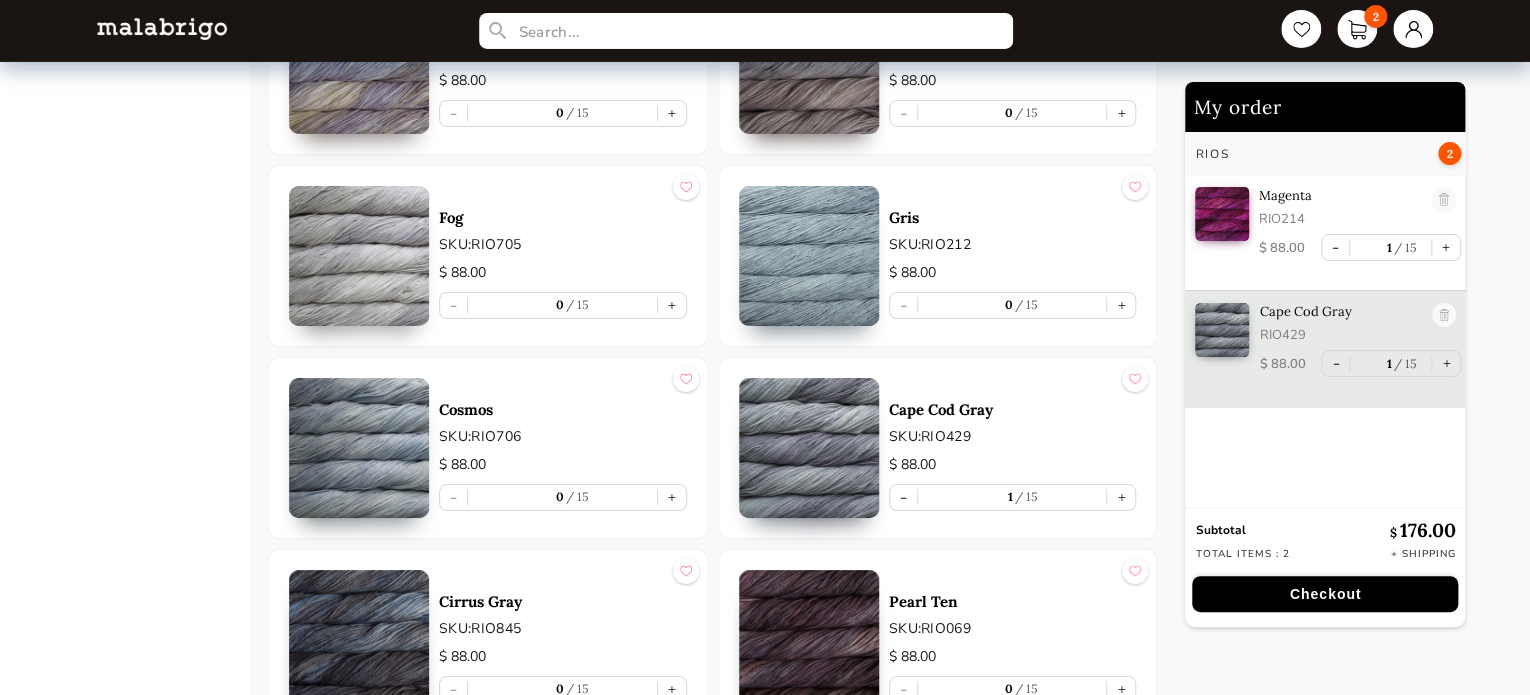 scroll, scrollTop: 7340, scrollLeft: 0, axis: vertical 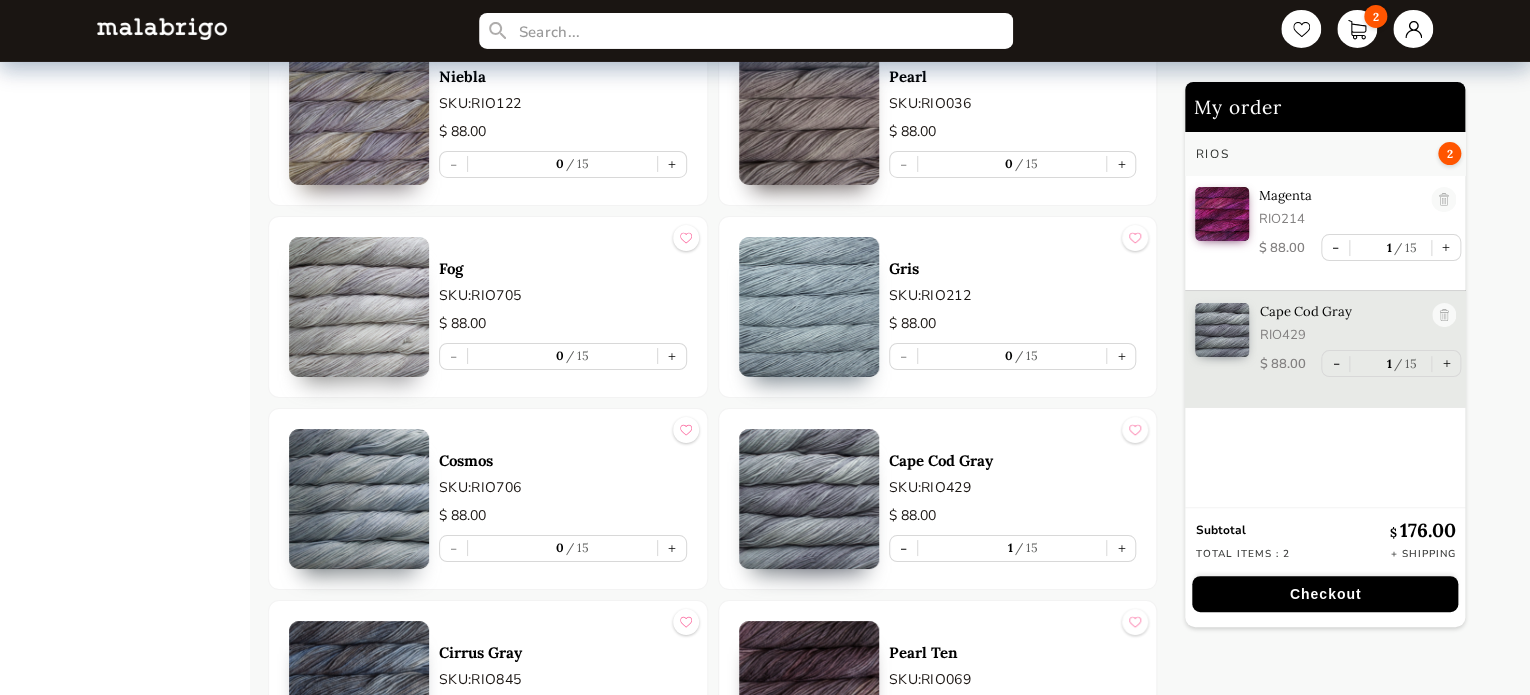 click at bounding box center [359, 307] 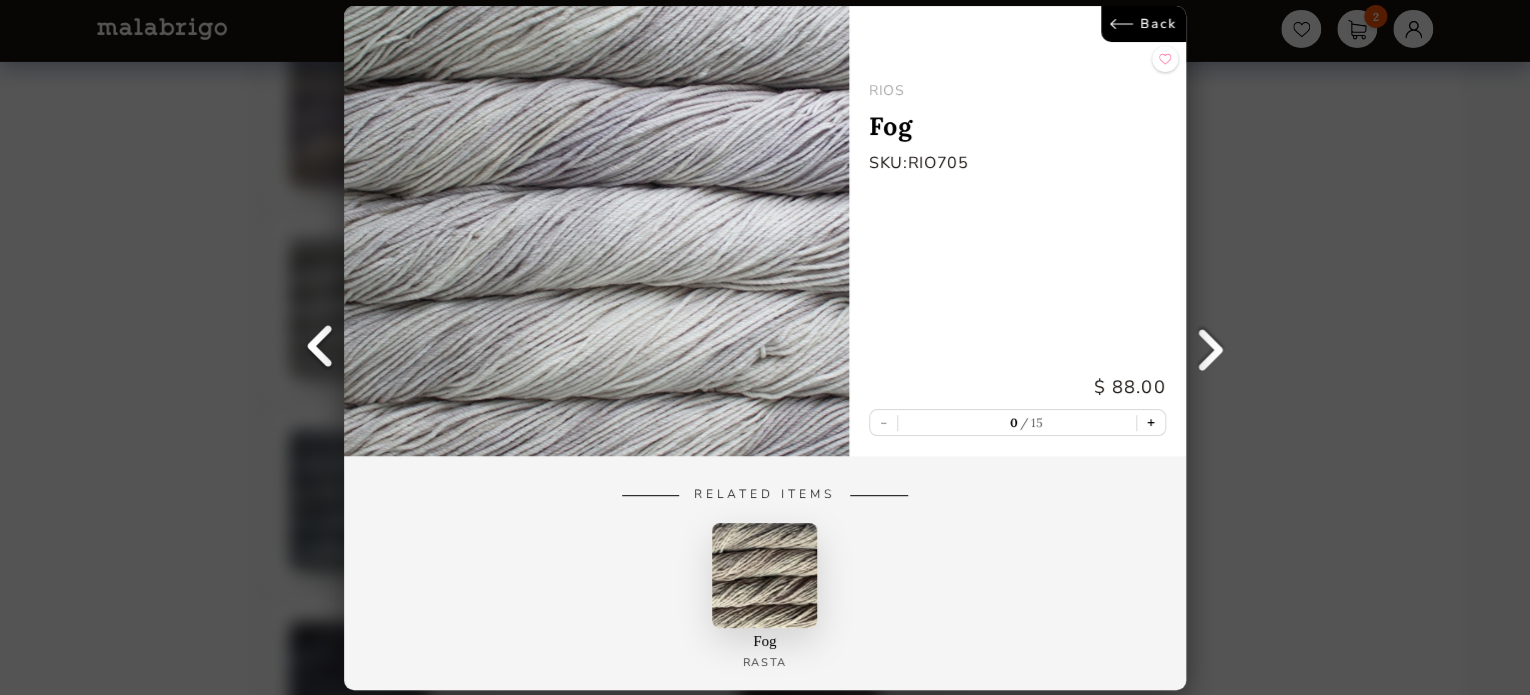 click on "+" at bounding box center [1151, 422] 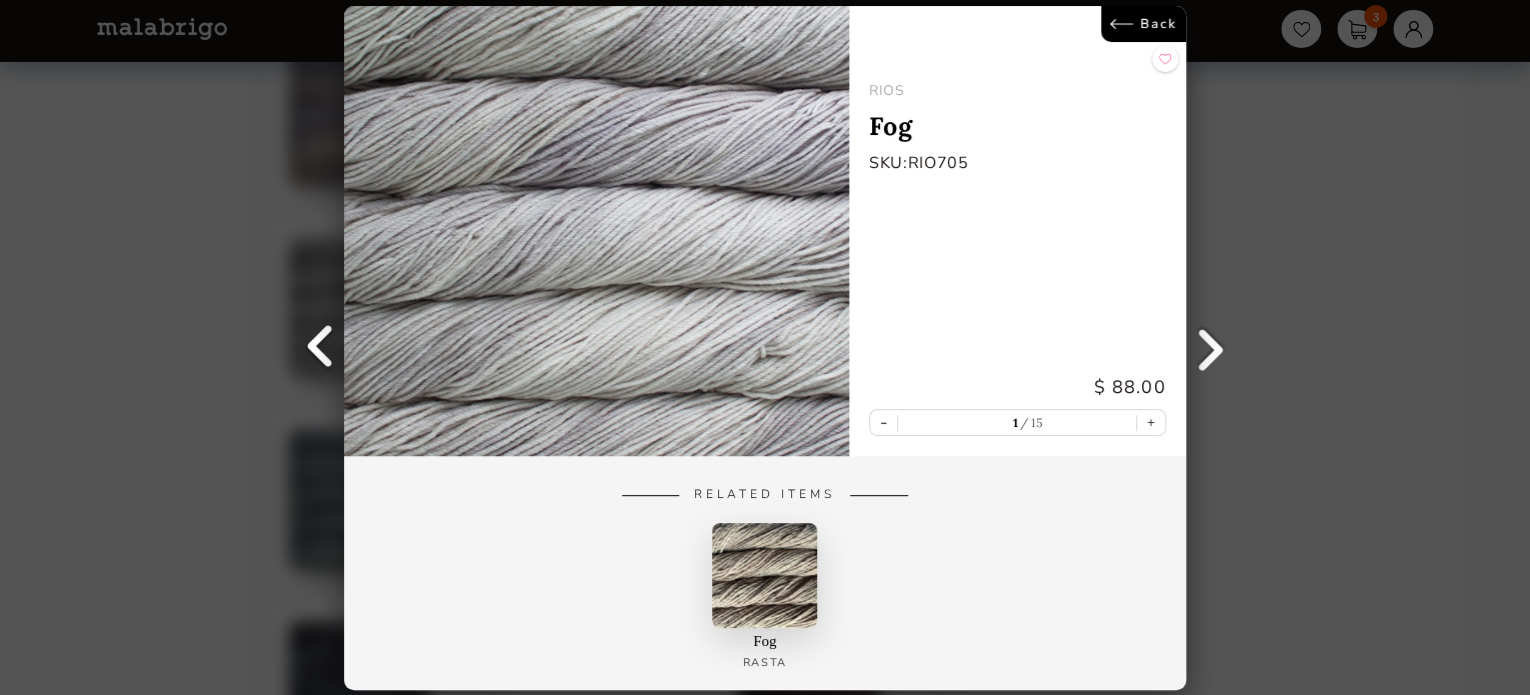 click on "Back" at bounding box center (1143, 24) 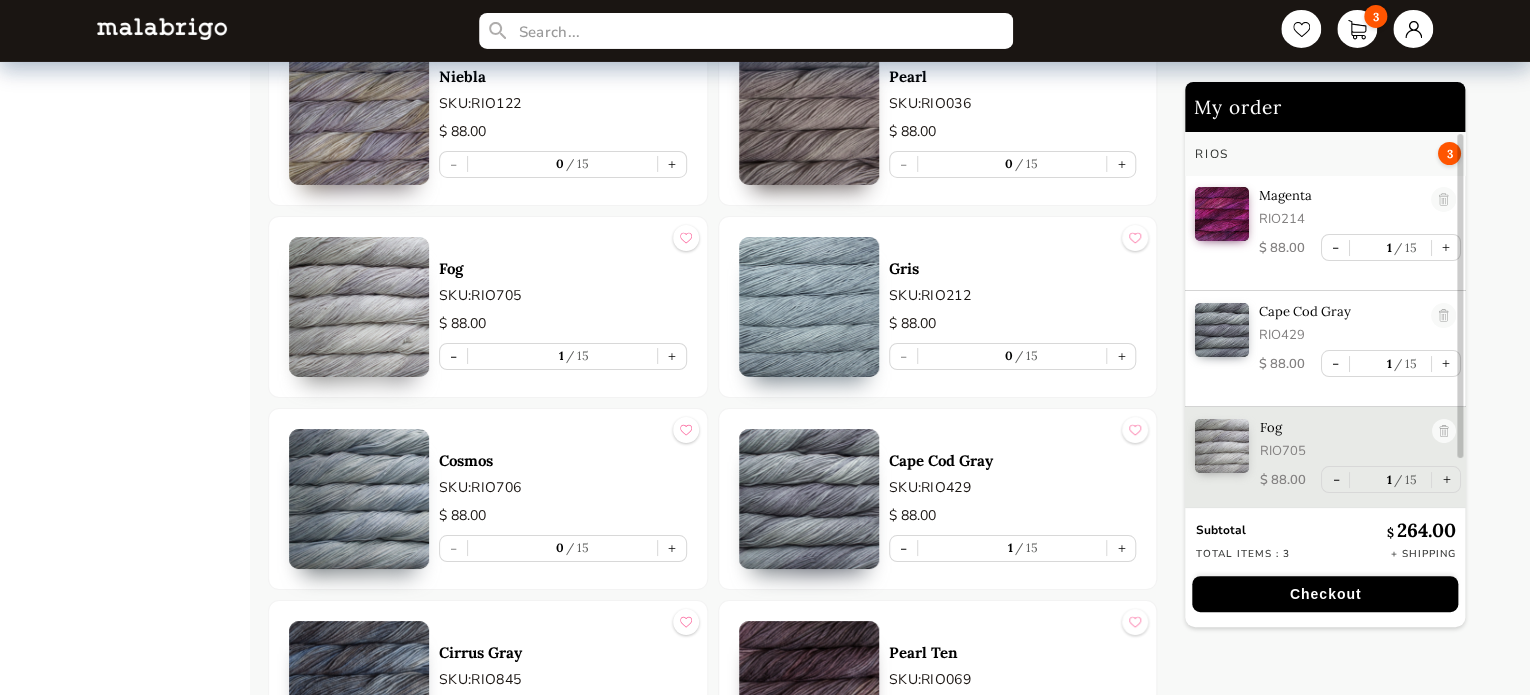 click at bounding box center (359, 499) 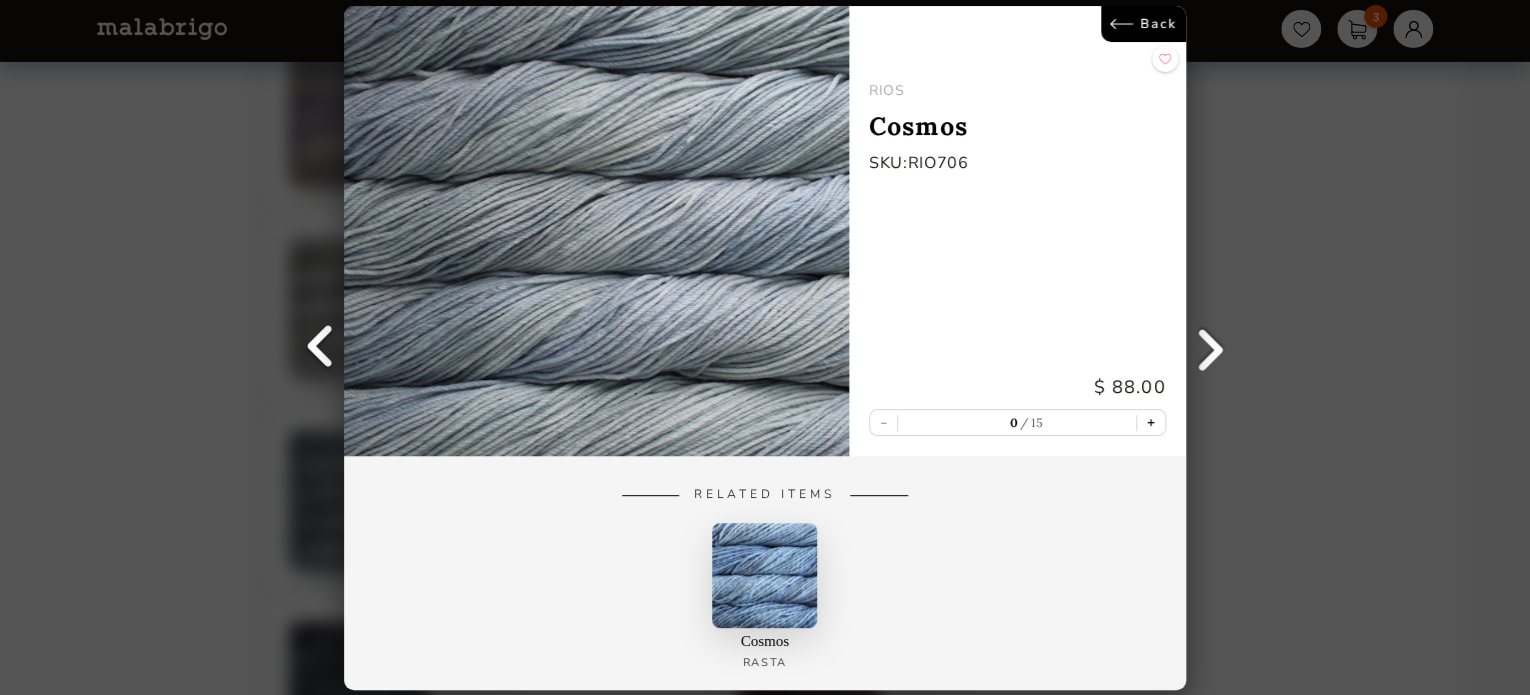 click on "+" at bounding box center [1151, 422] 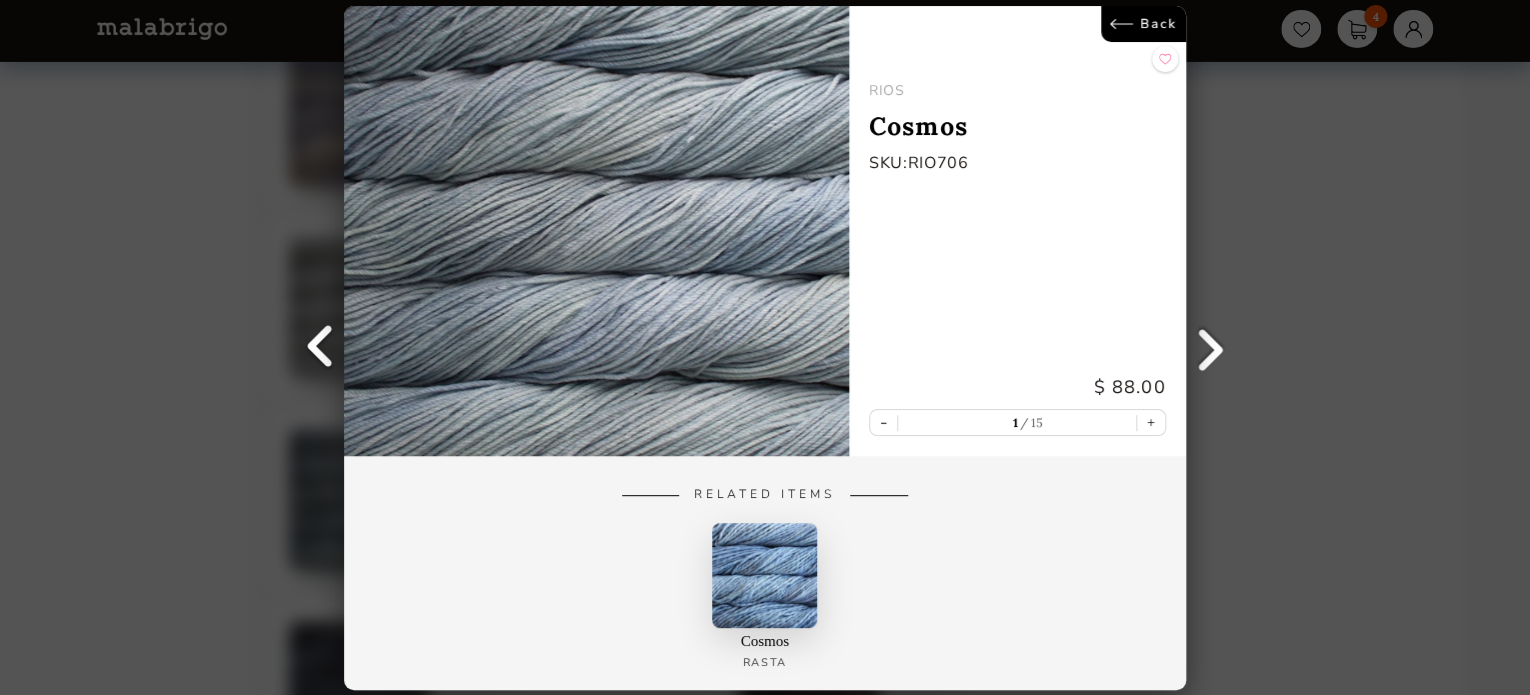 click on "Back" at bounding box center (1143, 24) 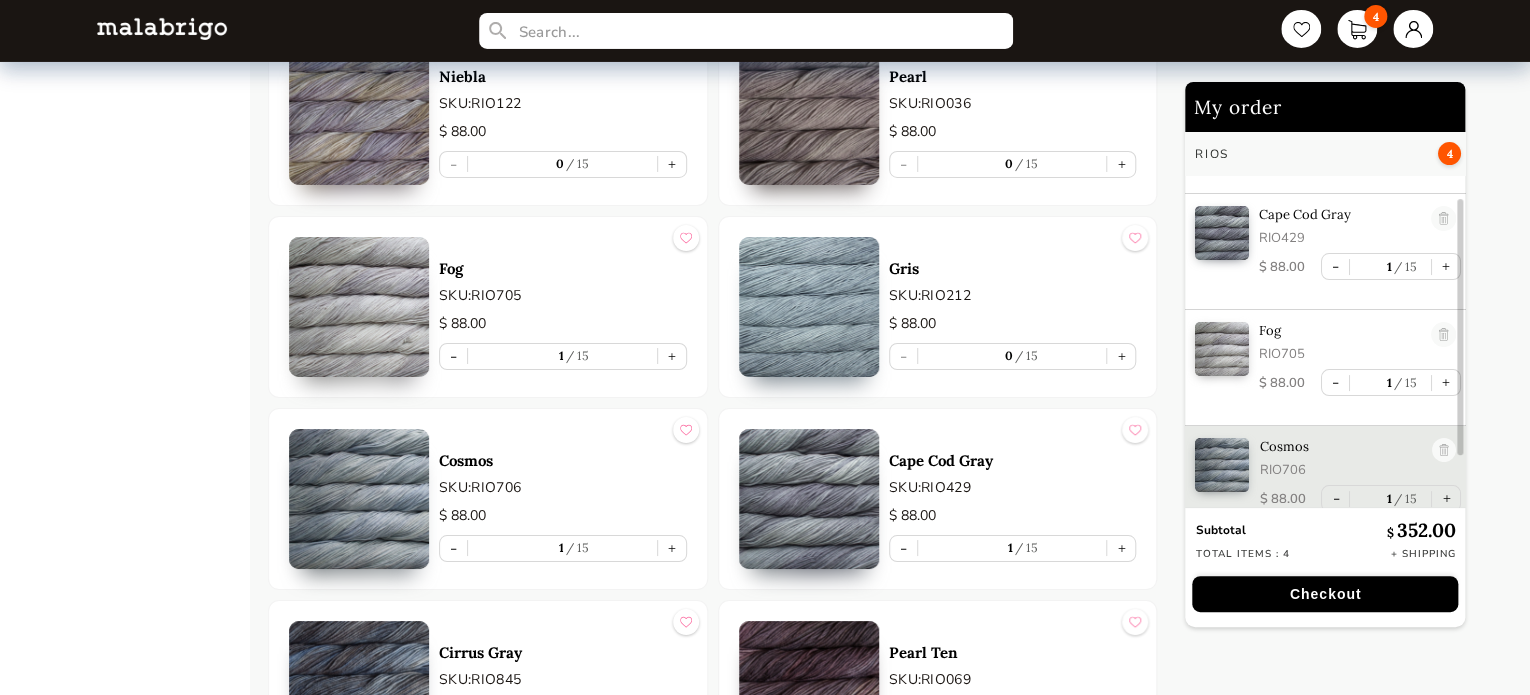 scroll, scrollTop: 99, scrollLeft: 0, axis: vertical 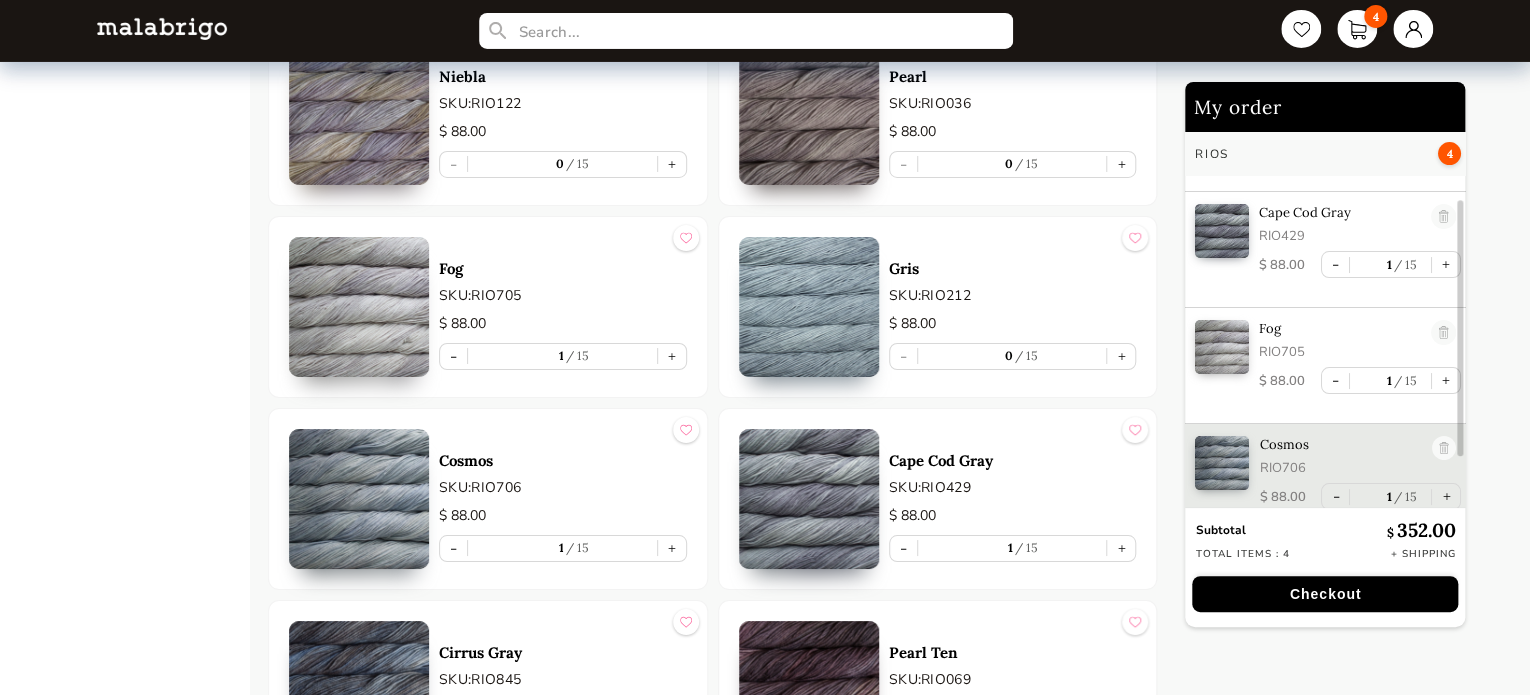 drag, startPoint x: 1456, startPoint y: 175, endPoint x: 1452, endPoint y: 241, distance: 66.1211 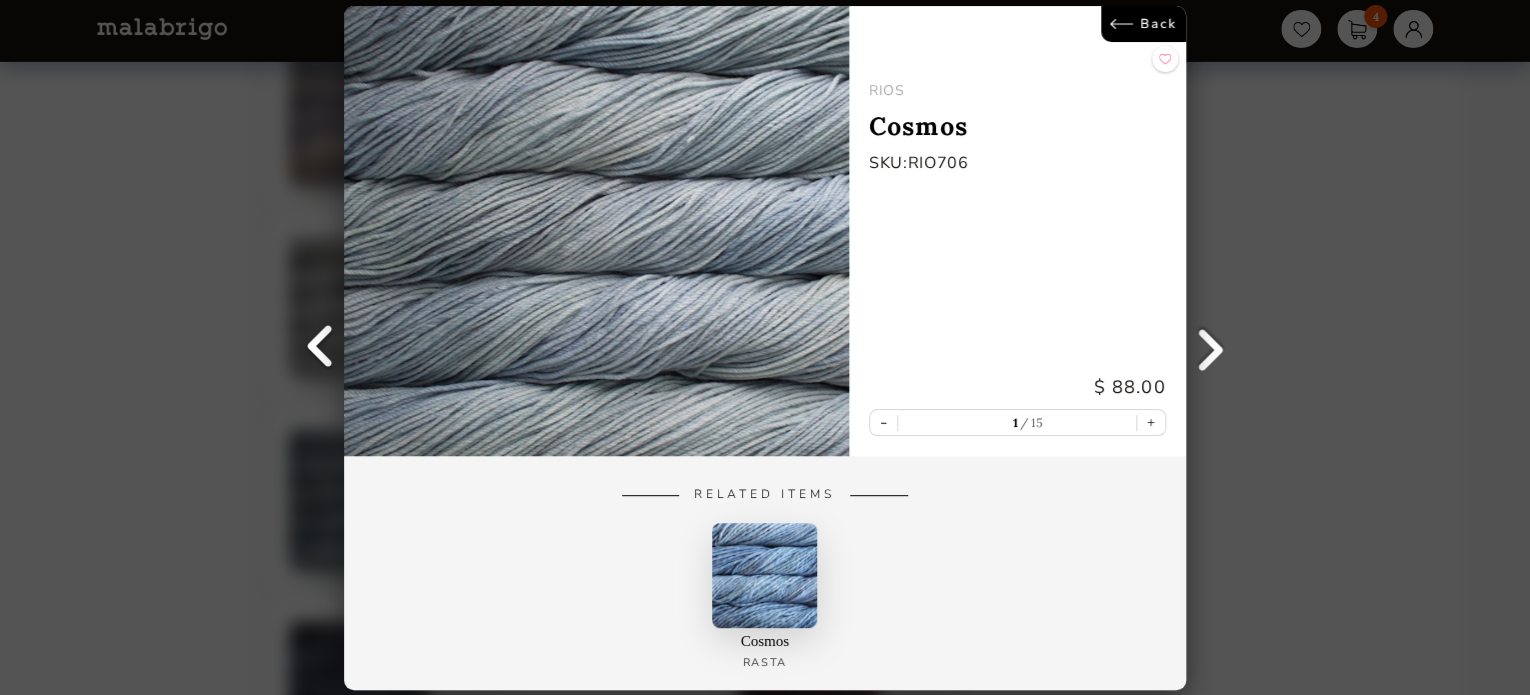 click on "Back" at bounding box center [1143, 24] 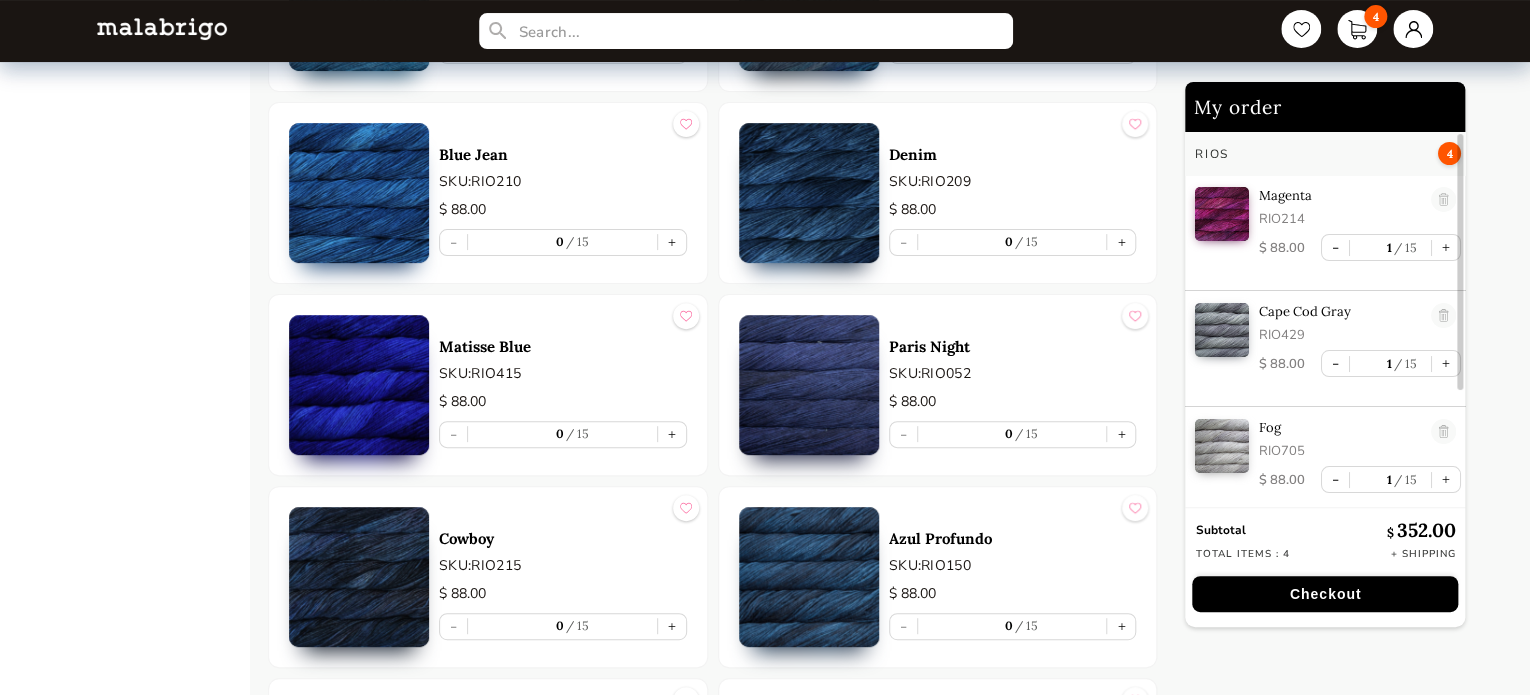 scroll, scrollTop: 3940, scrollLeft: 0, axis: vertical 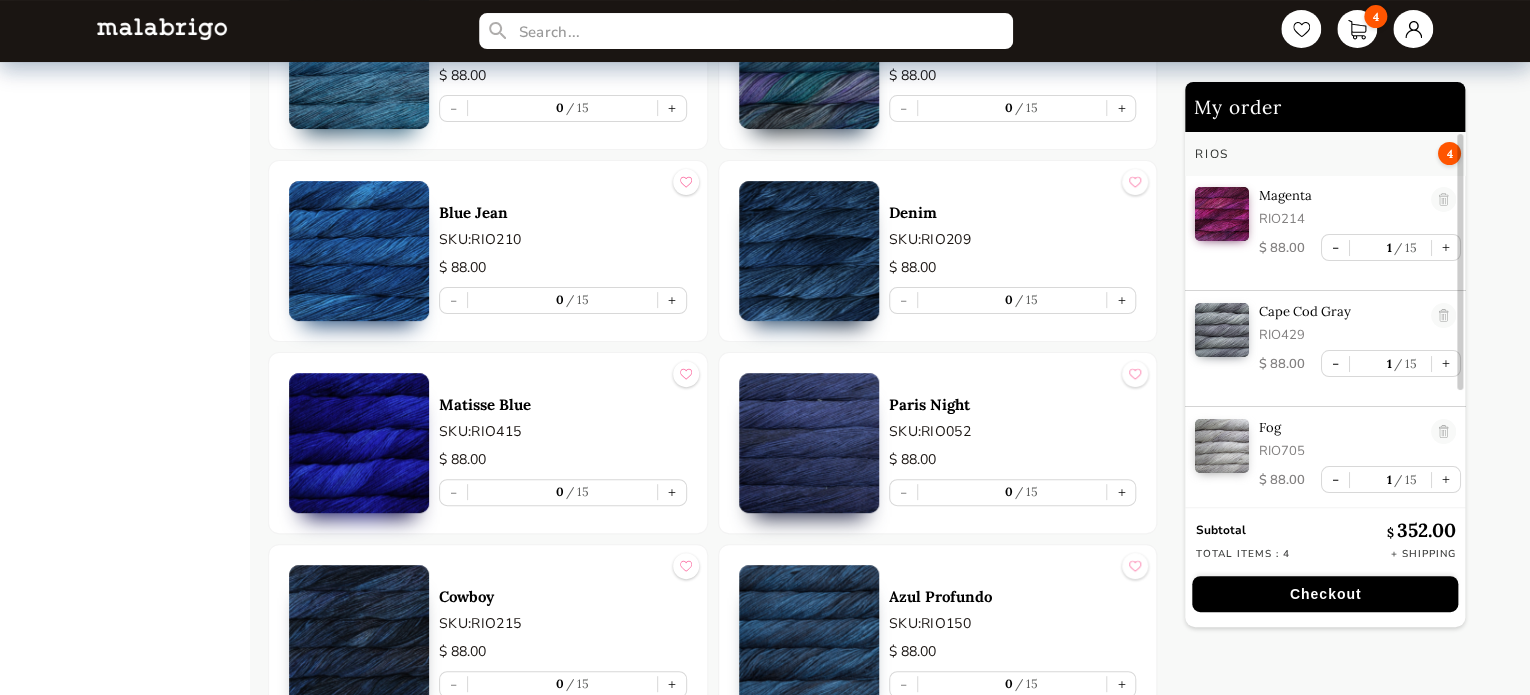 click at bounding box center (359, 443) 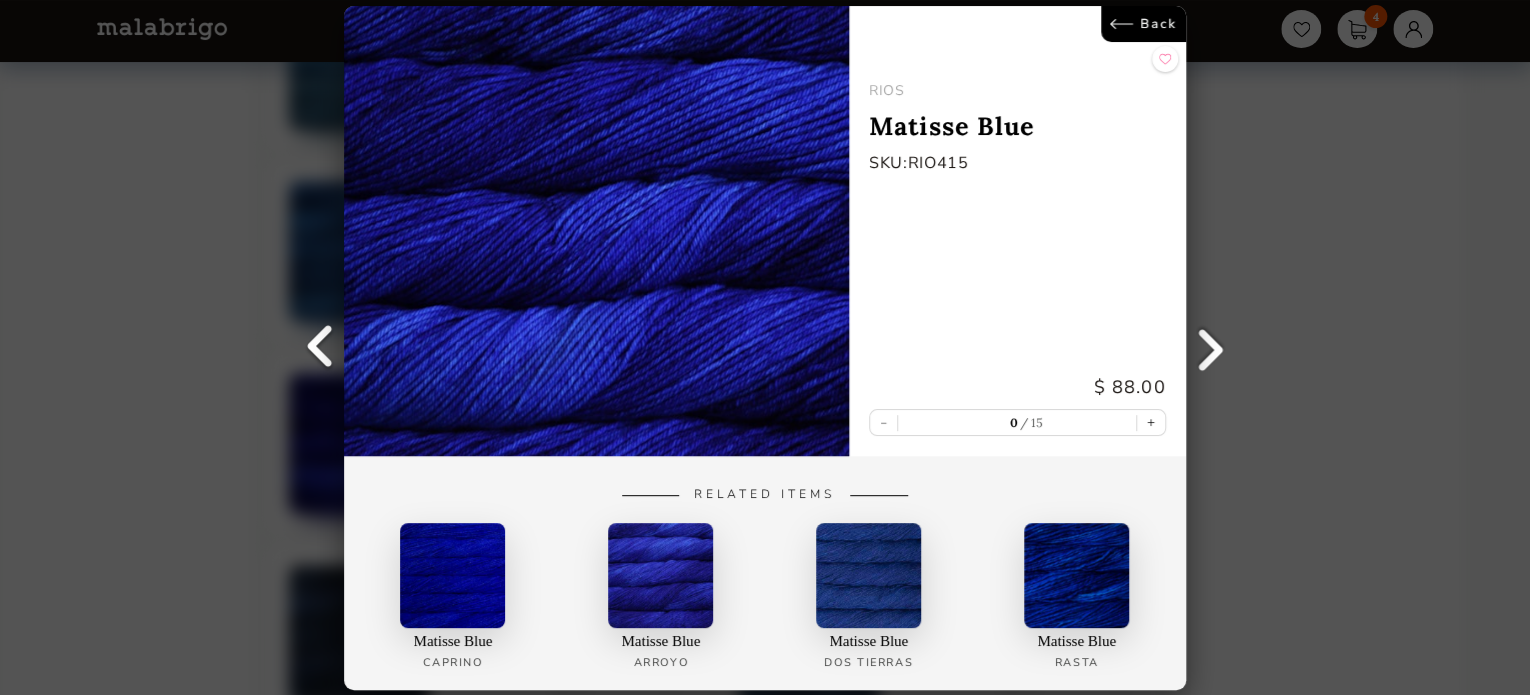 click on "Back" at bounding box center [1143, 24] 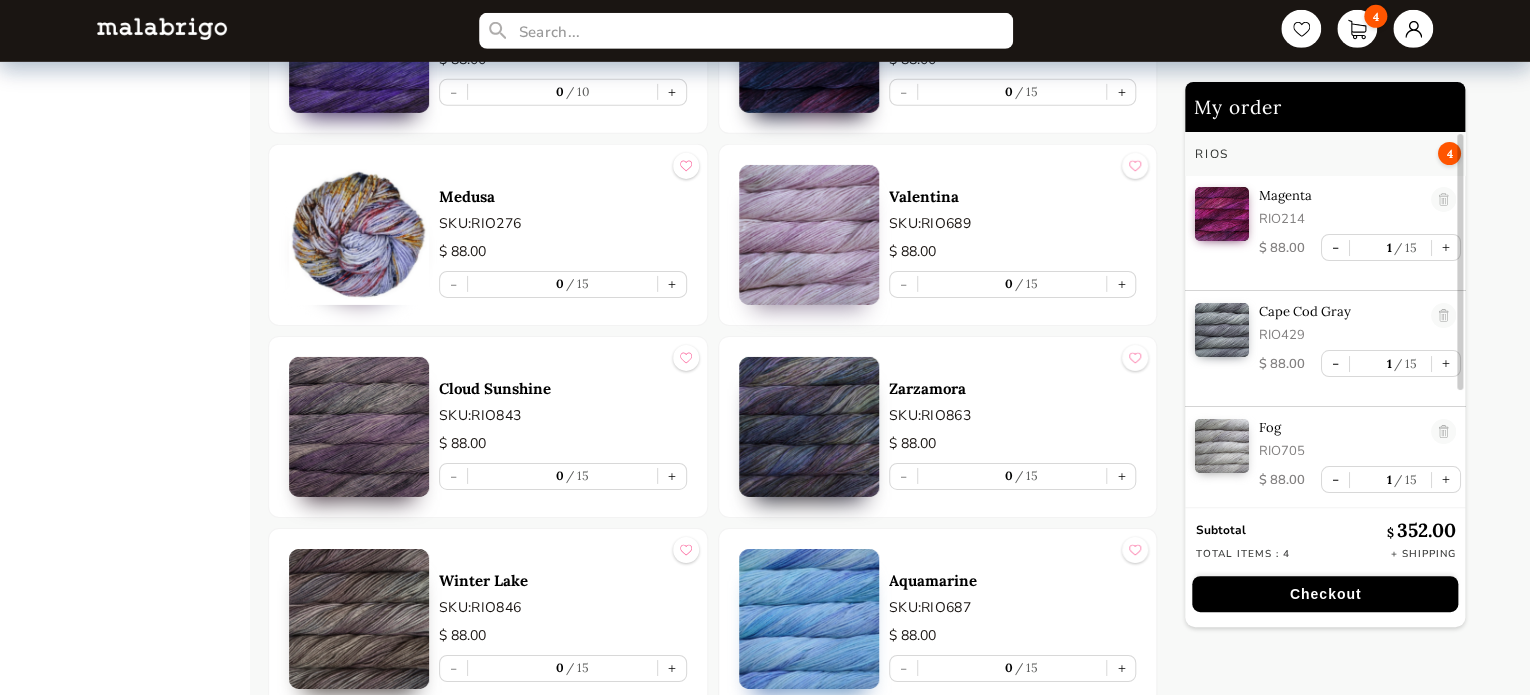 scroll, scrollTop: 3140, scrollLeft: 0, axis: vertical 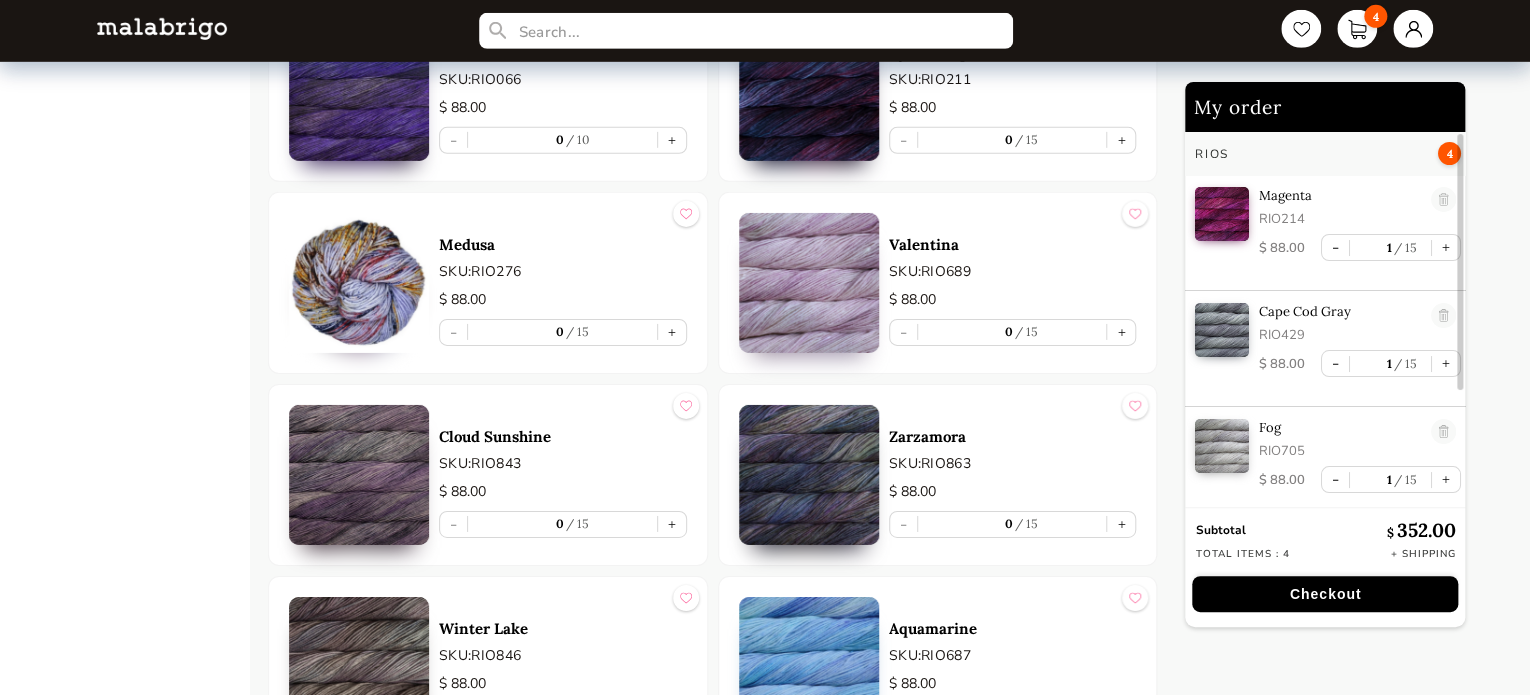 click at bounding box center (359, 475) 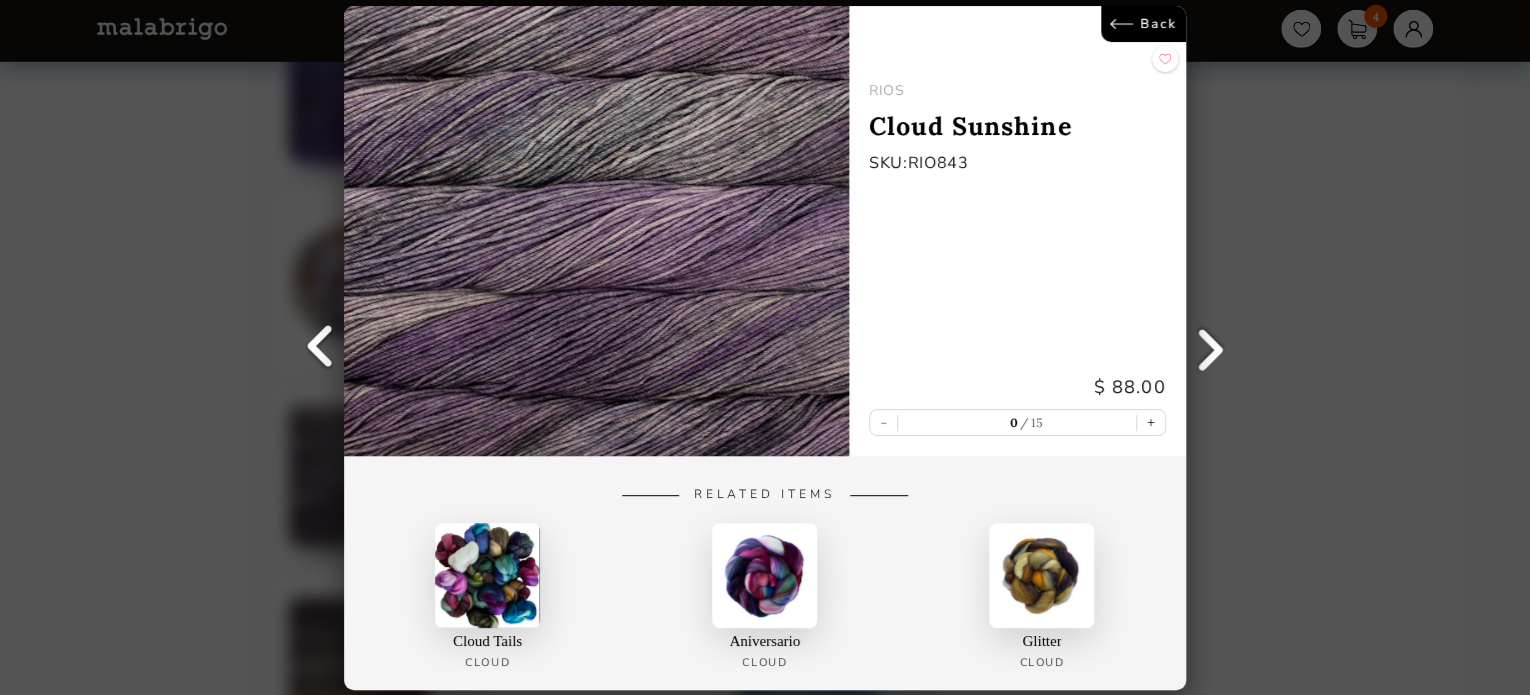 click on "Back" at bounding box center (1143, 24) 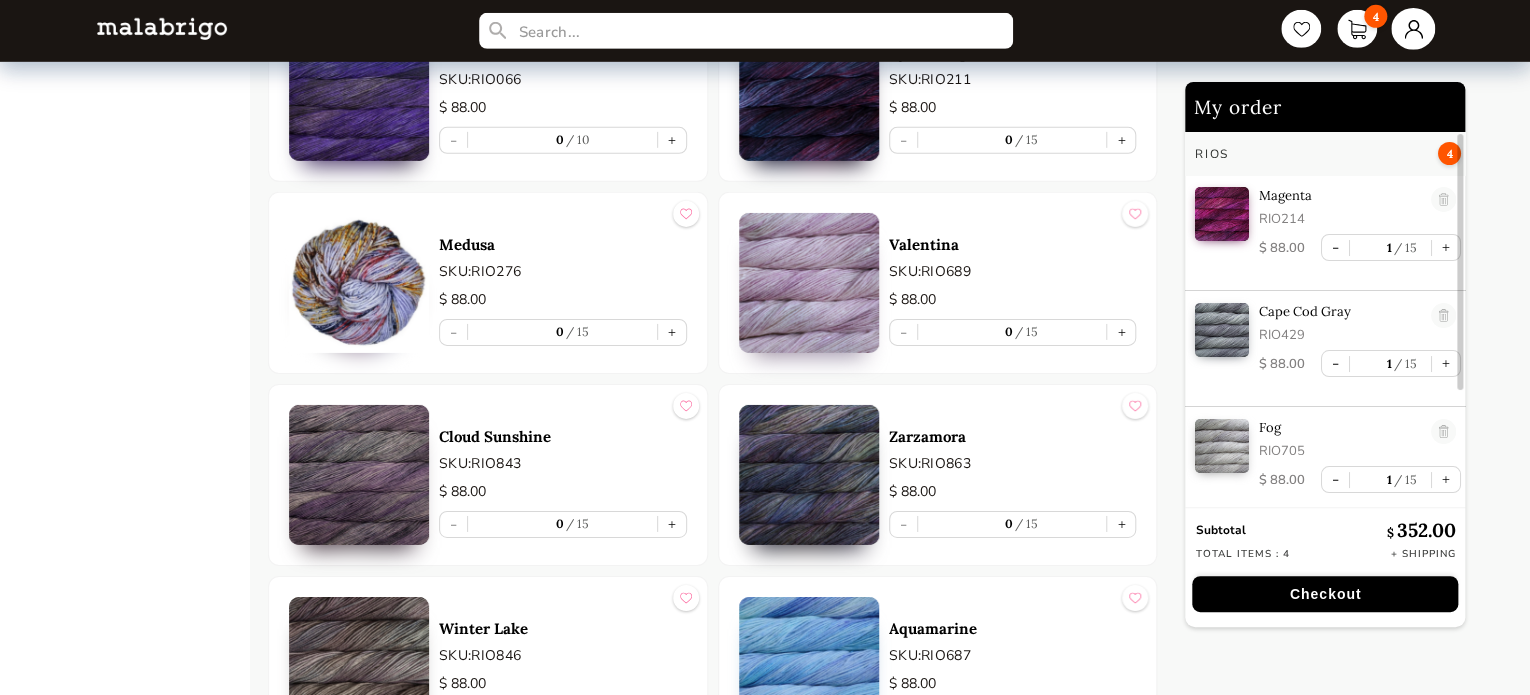 click at bounding box center (1413, 29) 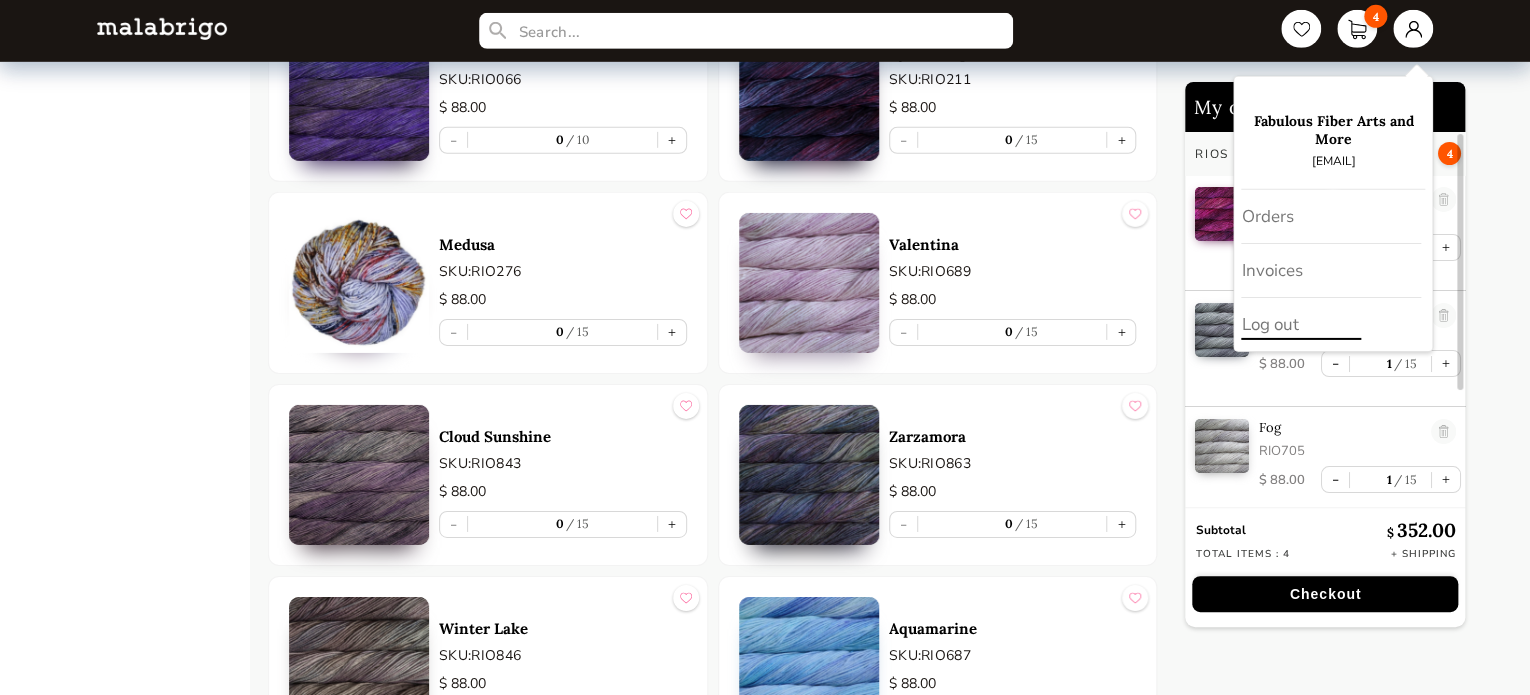 click on "Log out" at bounding box center (1333, 324) 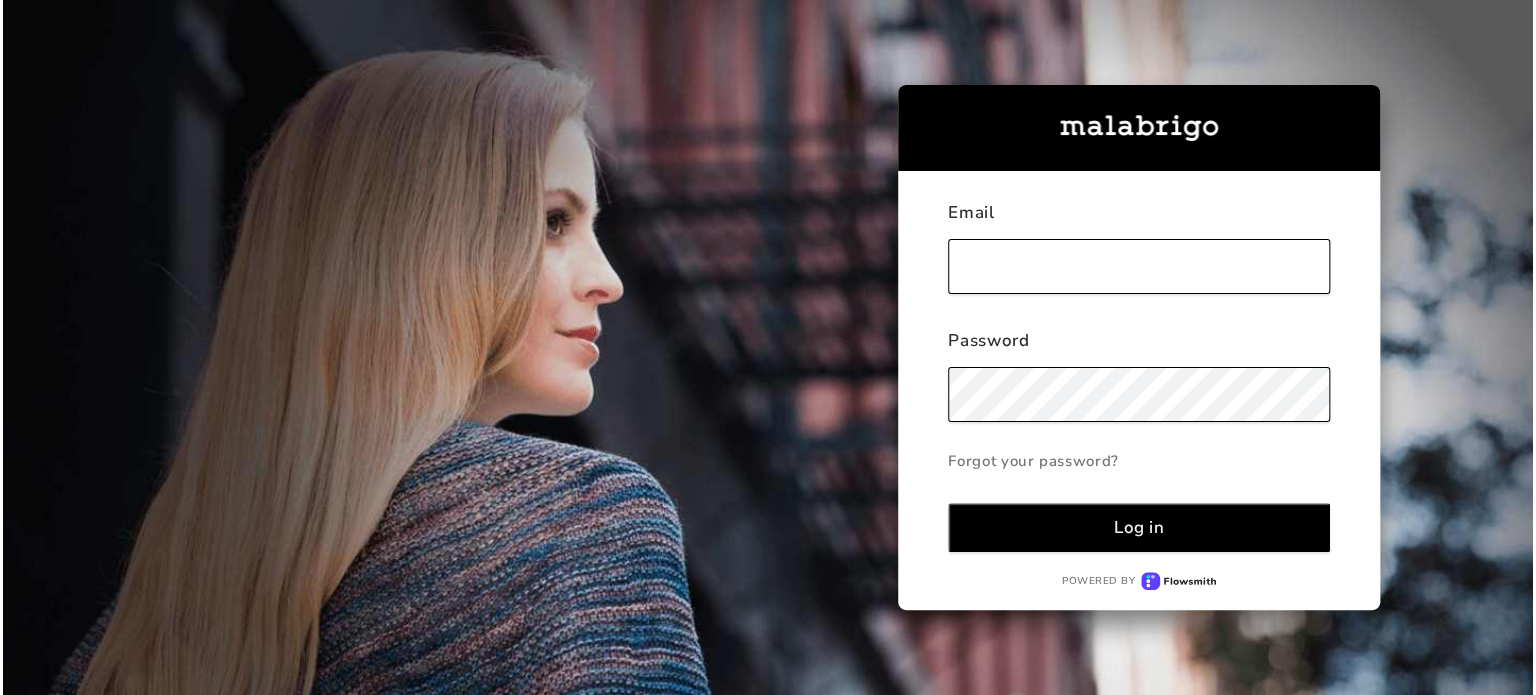 scroll, scrollTop: 0, scrollLeft: 0, axis: both 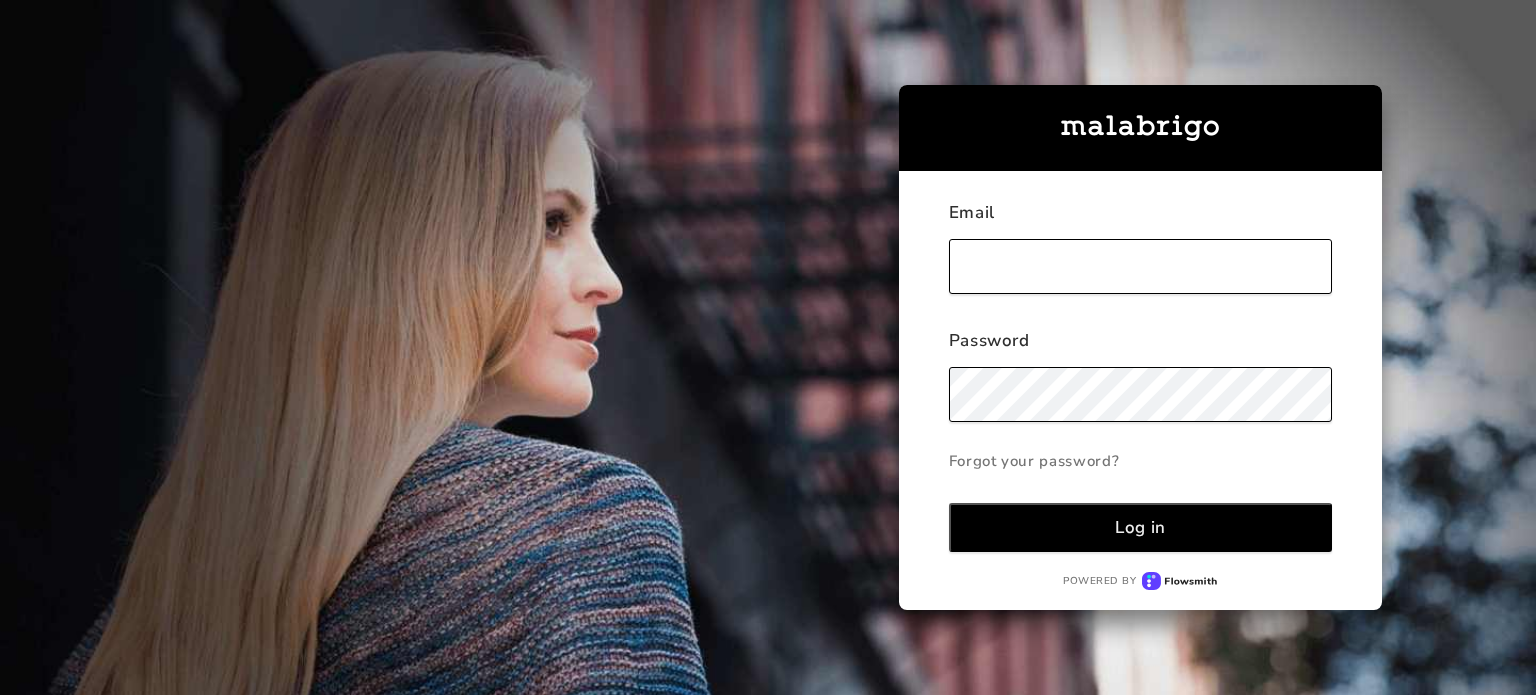 type on "[EMAIL]" 